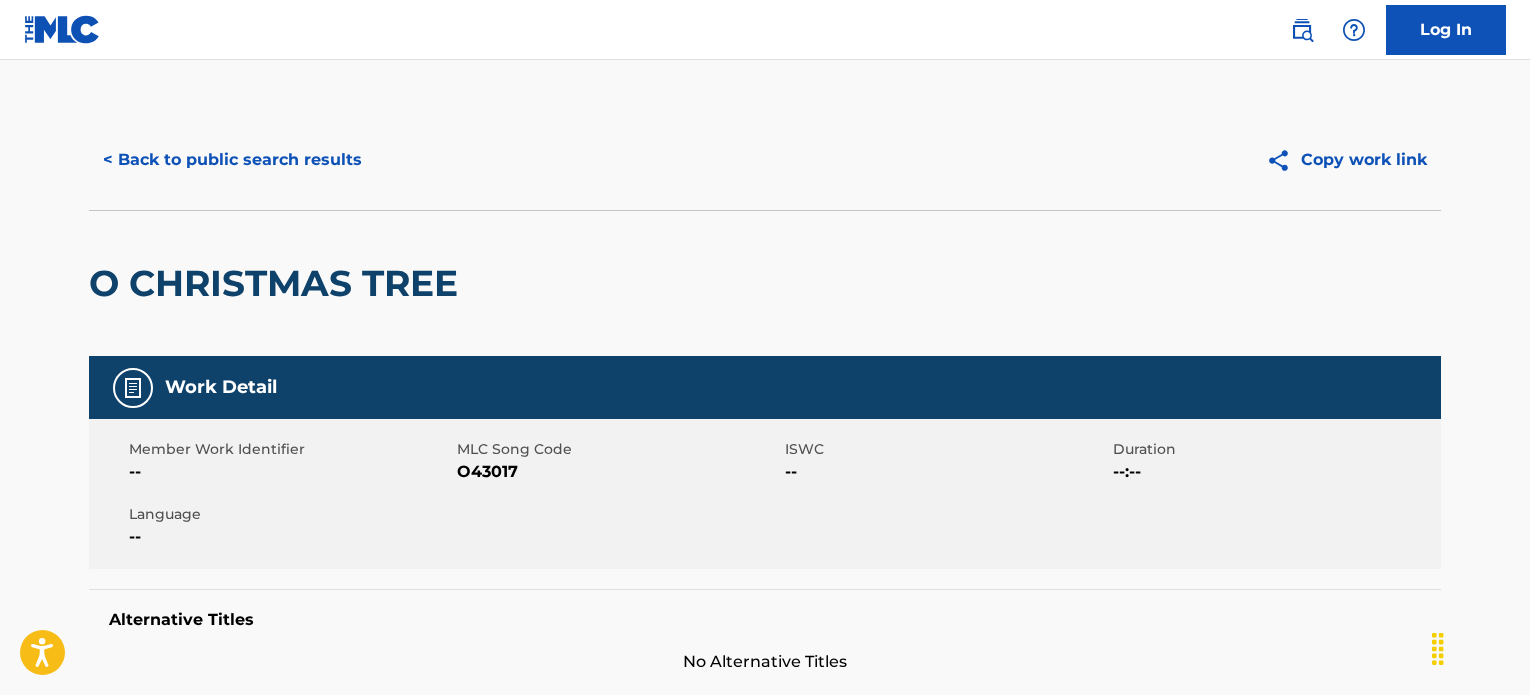 scroll, scrollTop: 0, scrollLeft: 0, axis: both 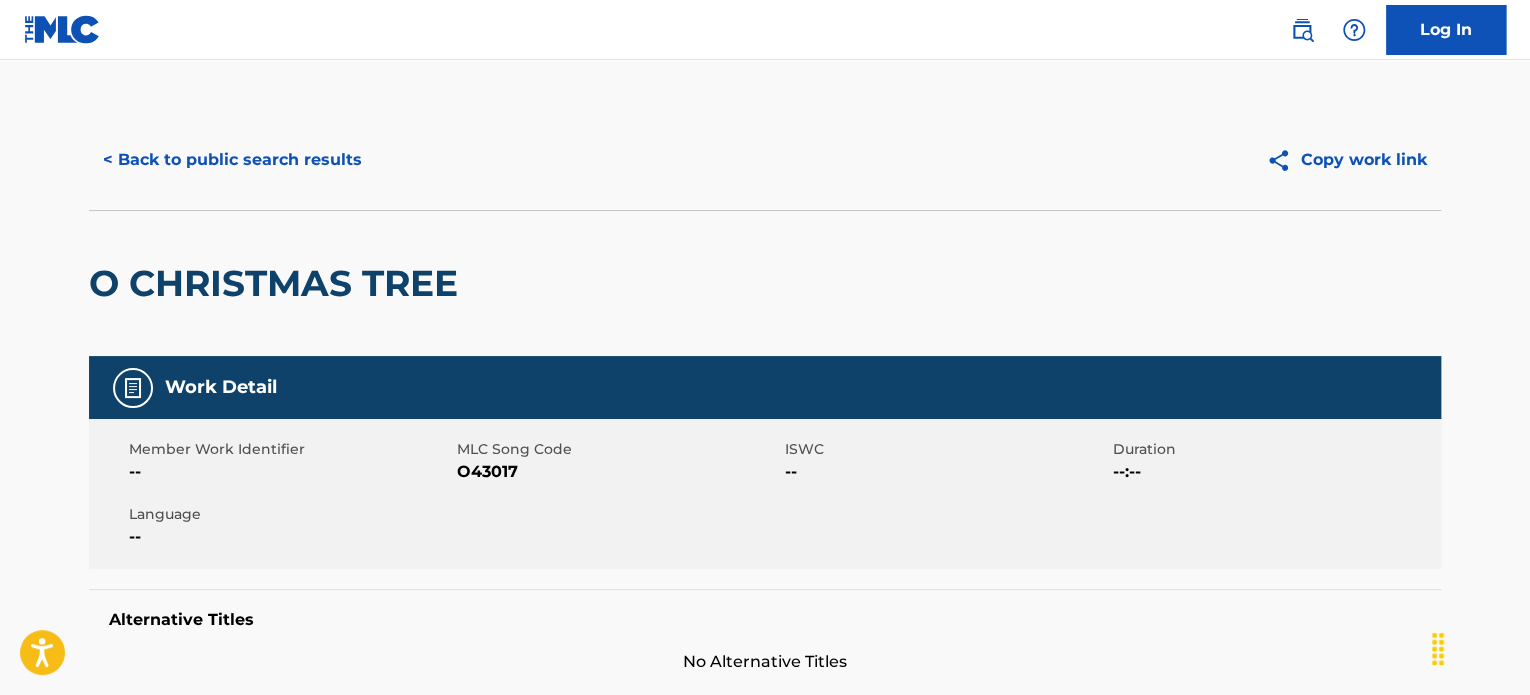 click on "< Back to public search results Copy work link" at bounding box center [765, 160] 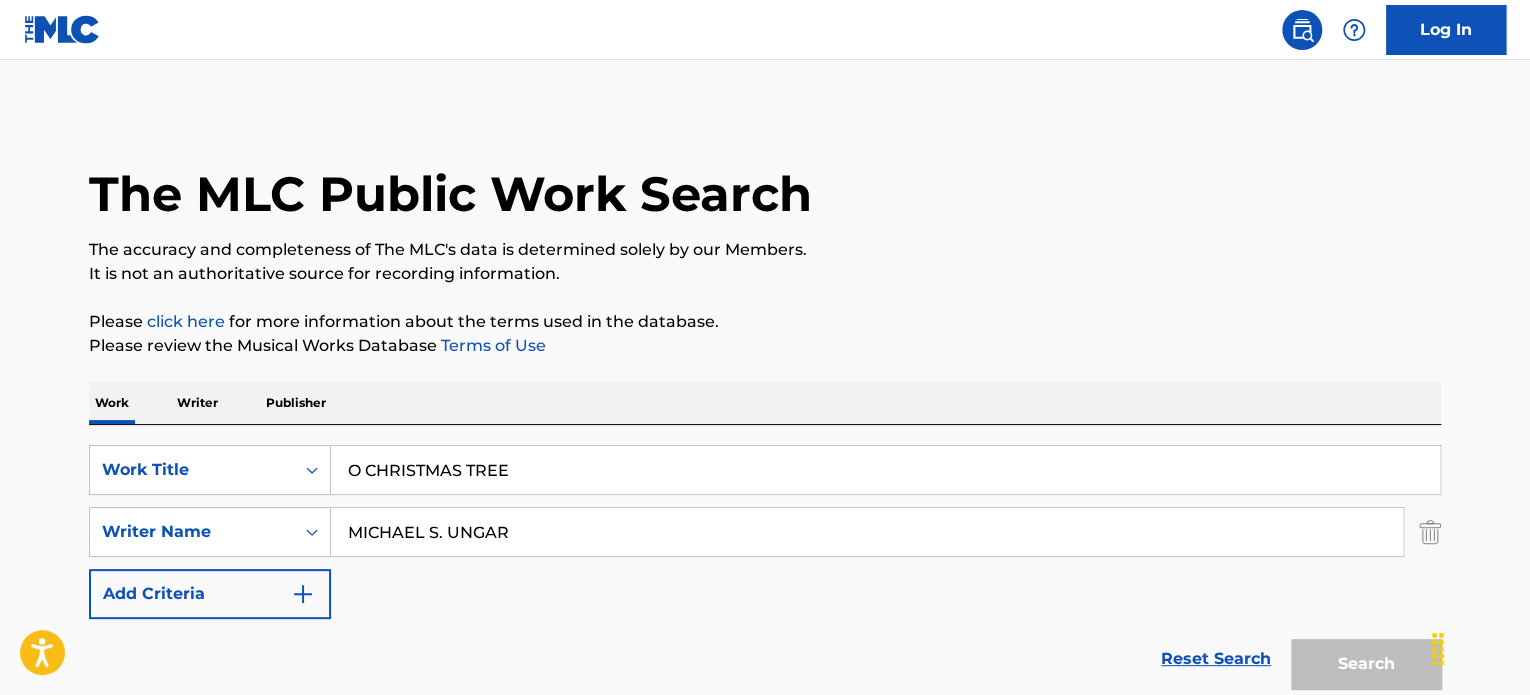 scroll, scrollTop: 237, scrollLeft: 0, axis: vertical 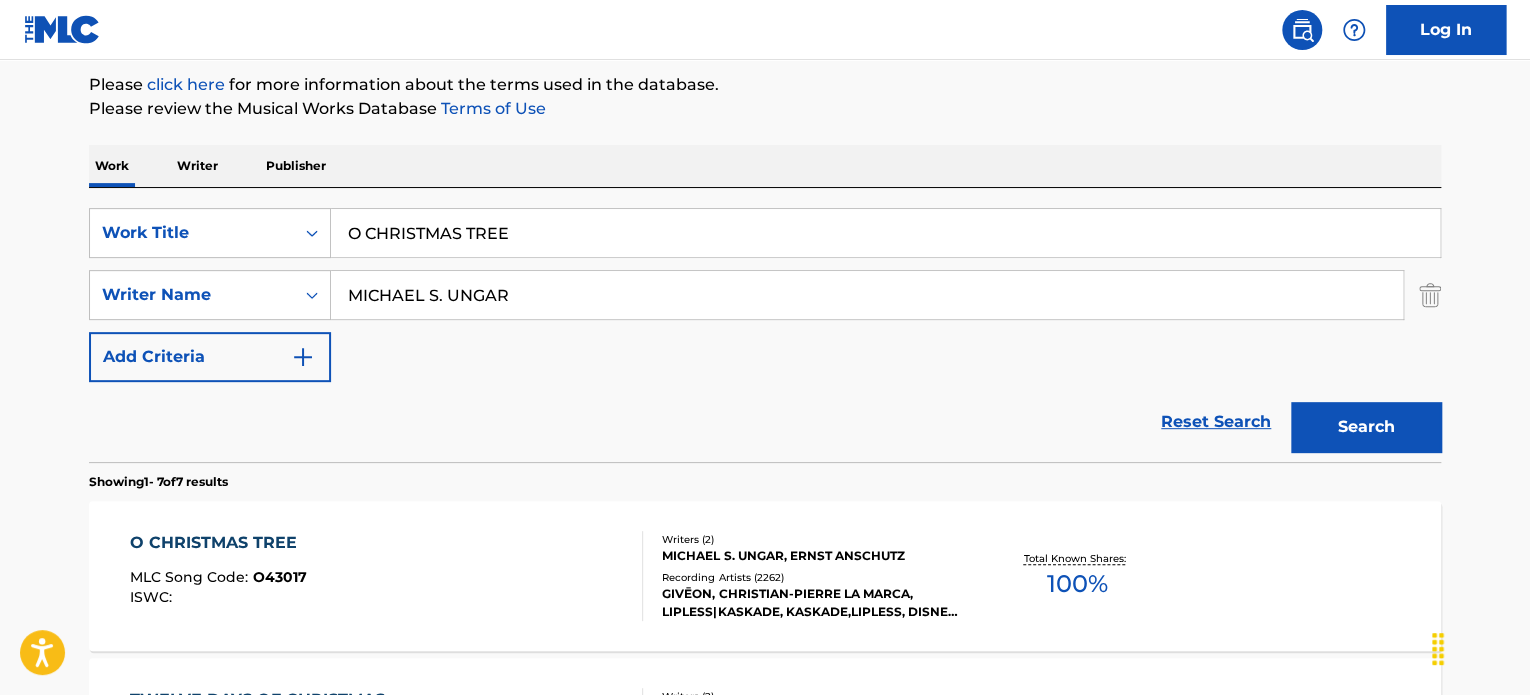 drag, startPoint x: 350, startPoint y: 228, endPoint x: 275, endPoint y: 267, distance: 84.53402 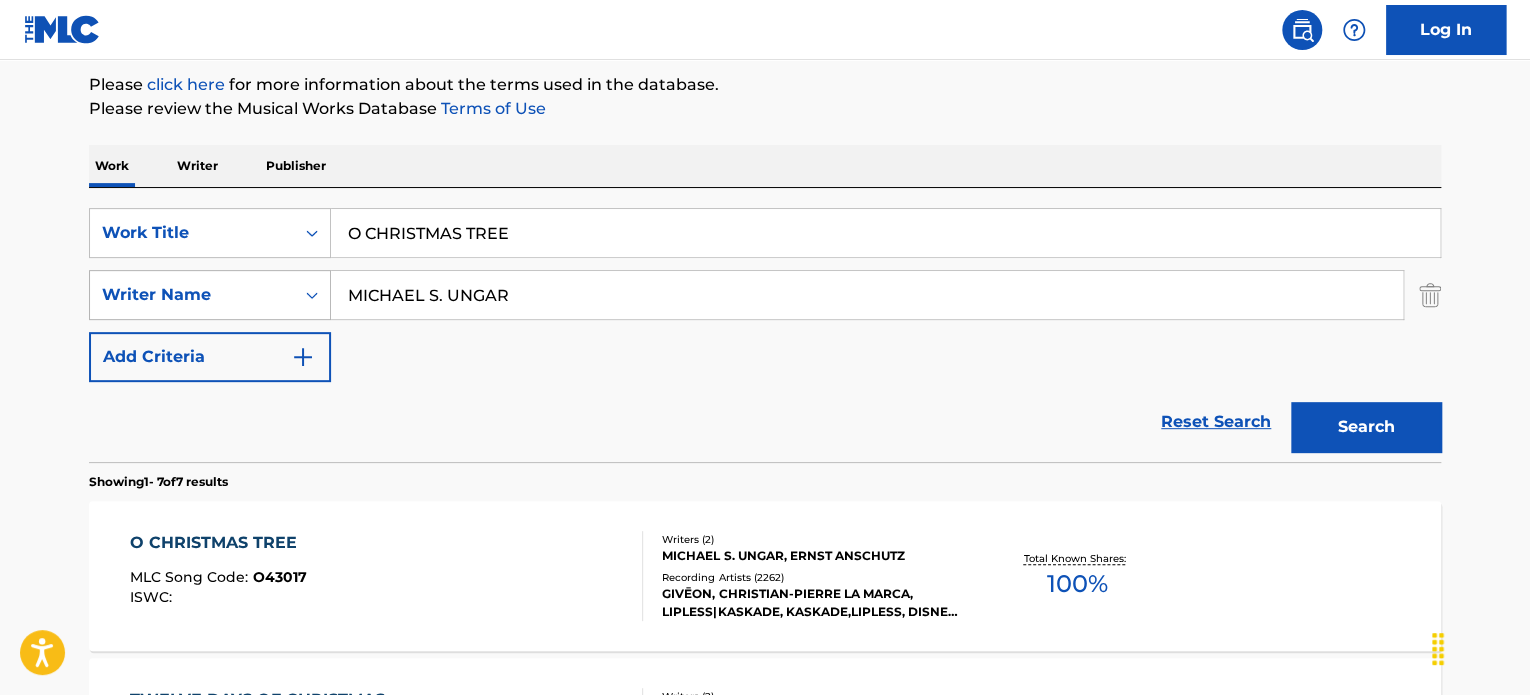 paste on "UNLOVABL" 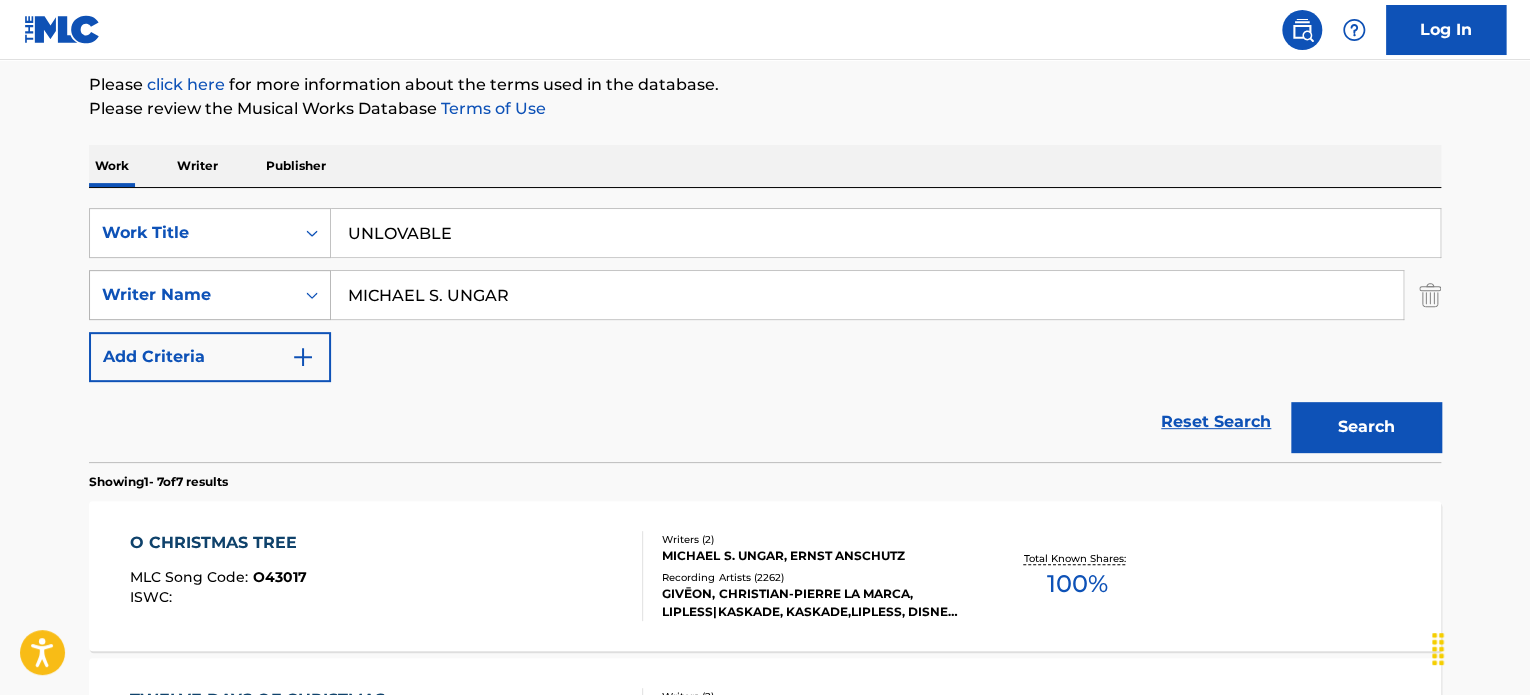 type on "UNLOVABLE" 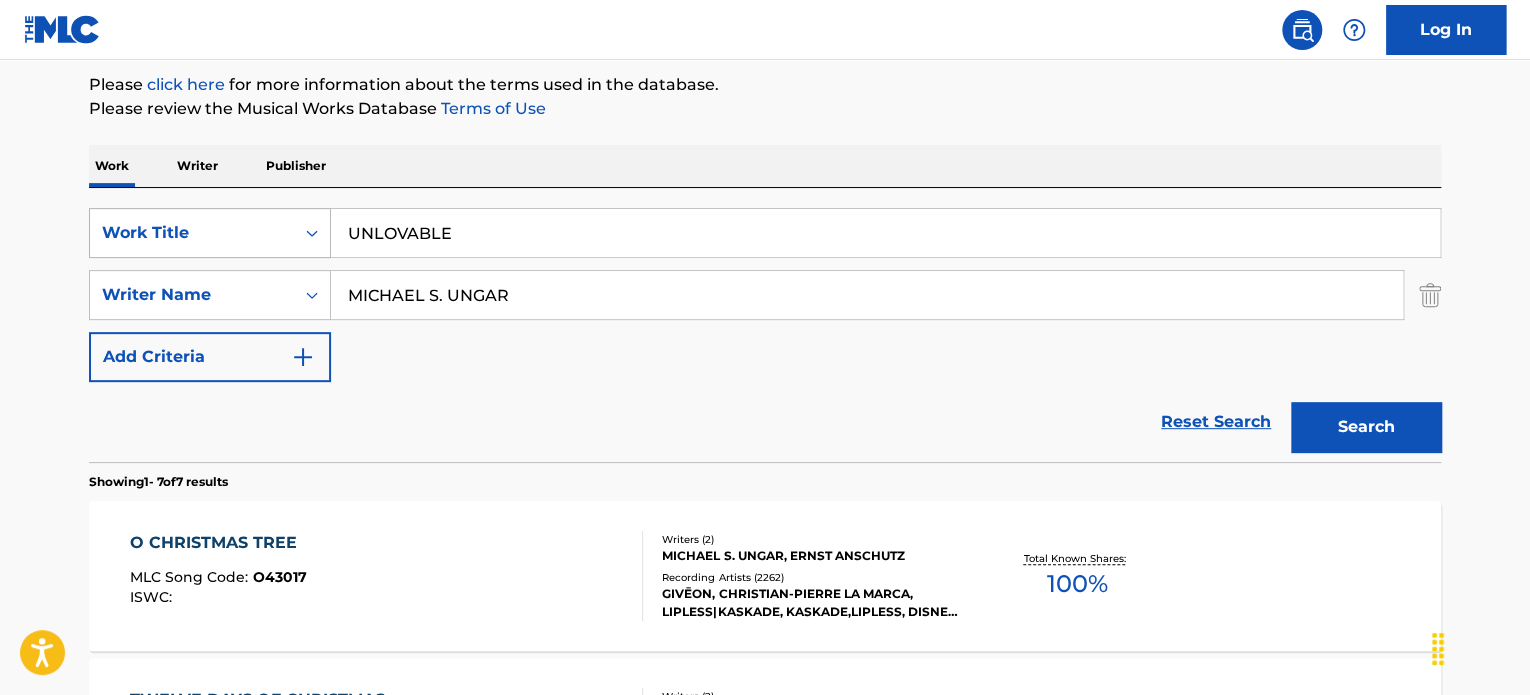 click on "Writer Name MICHAEL S. UNGAR" at bounding box center [765, 295] 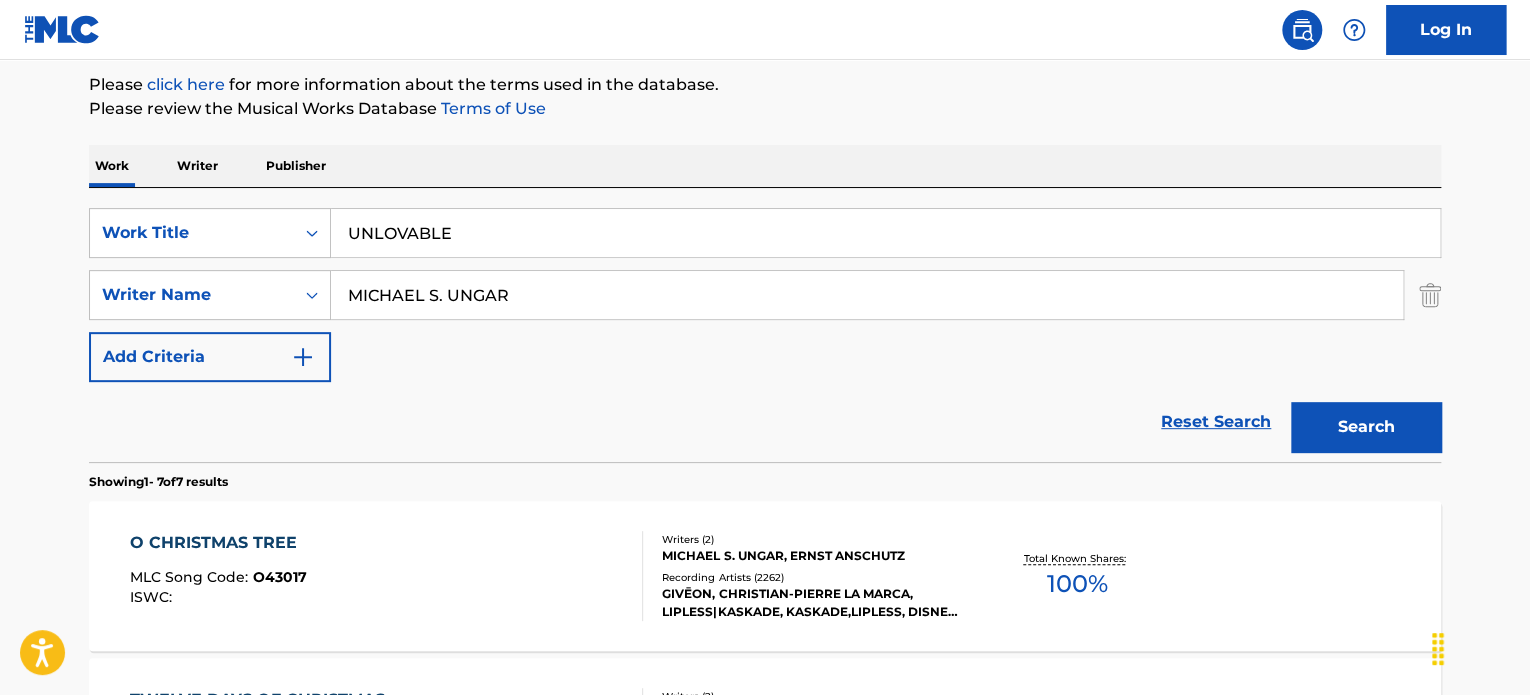 paste on "BODIN CHAROENRAT" 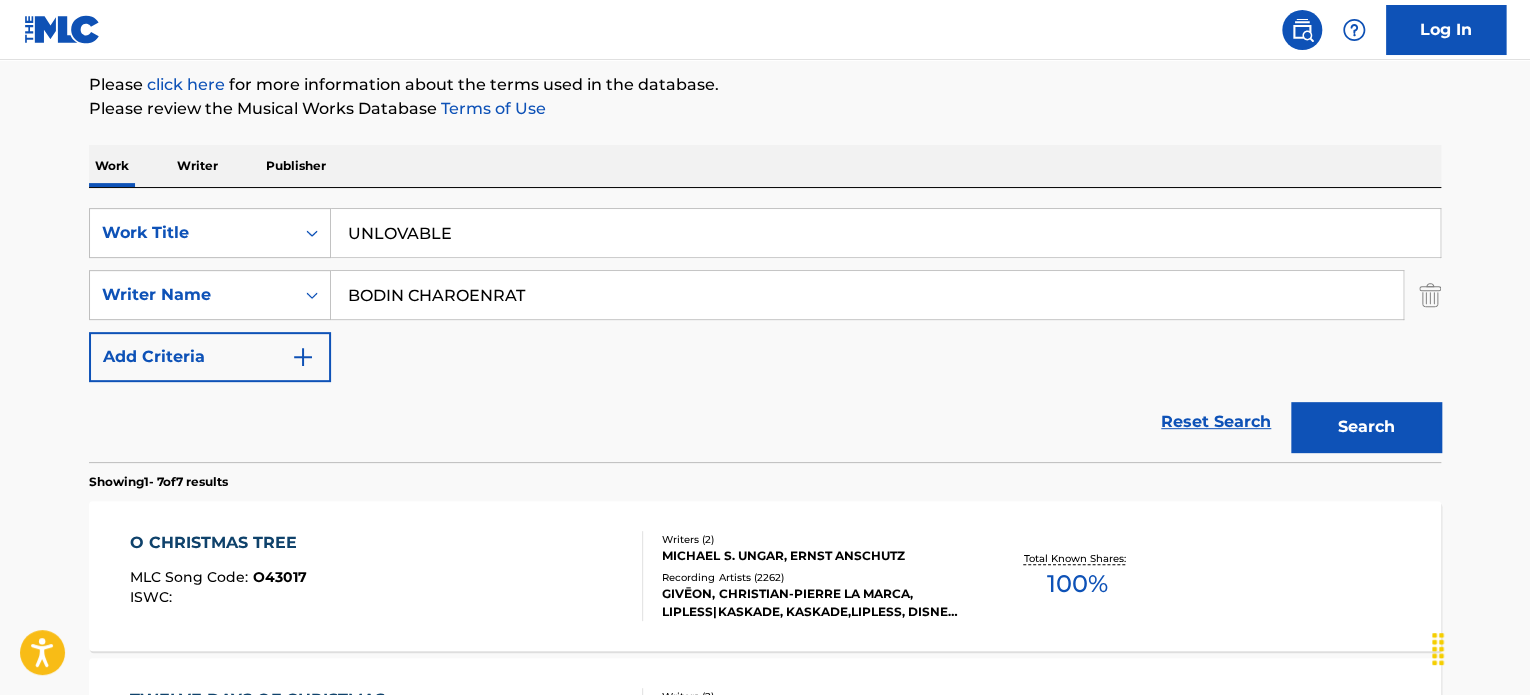 type on "BODIN CHAROENRAT" 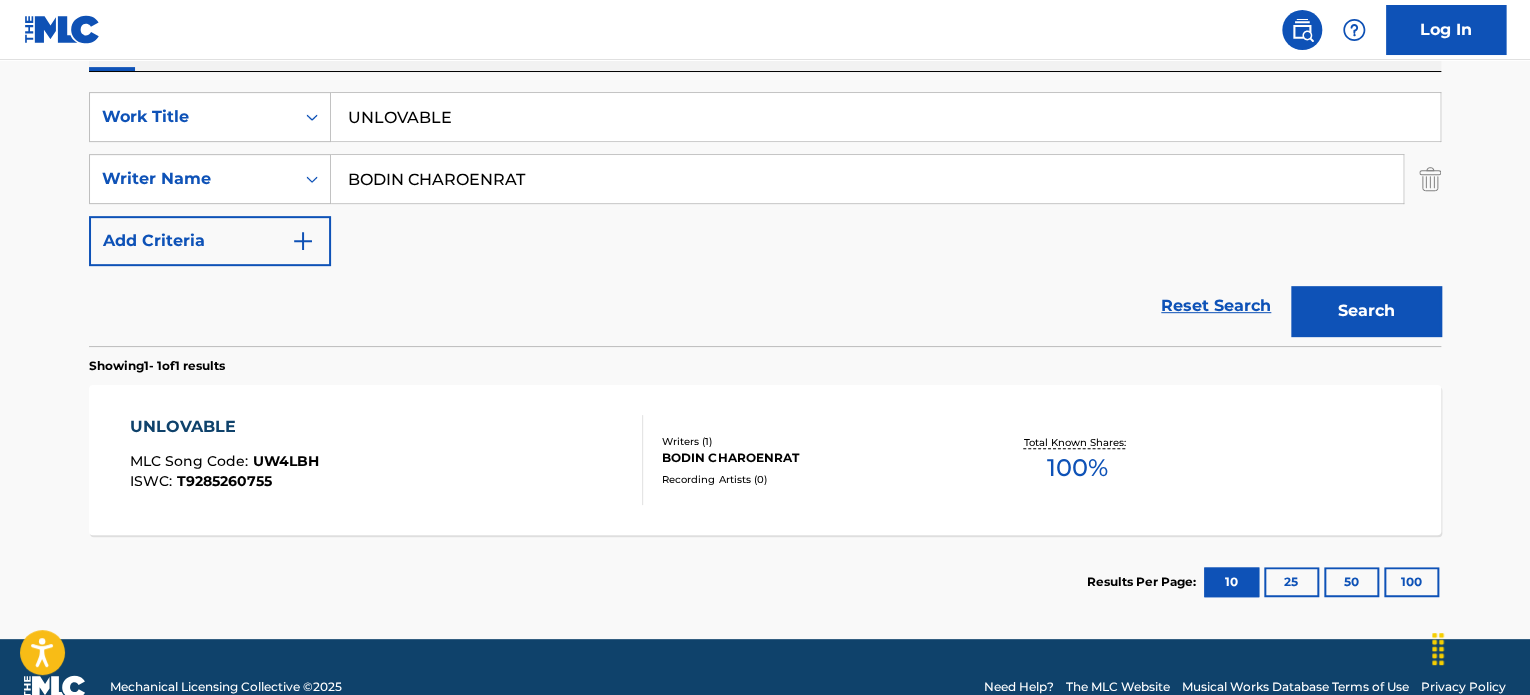 scroll, scrollTop: 392, scrollLeft: 0, axis: vertical 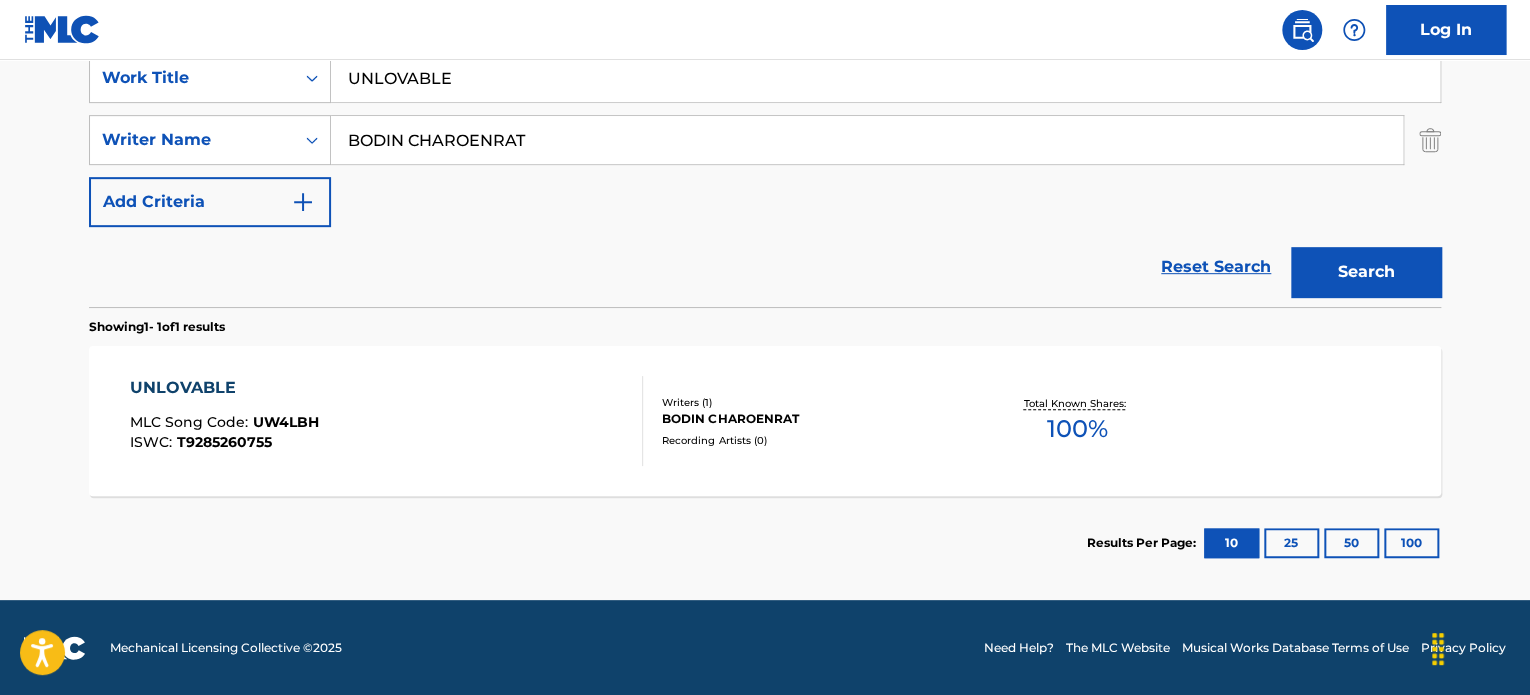 click on "Writers ( 1 )" at bounding box center [813, 402] 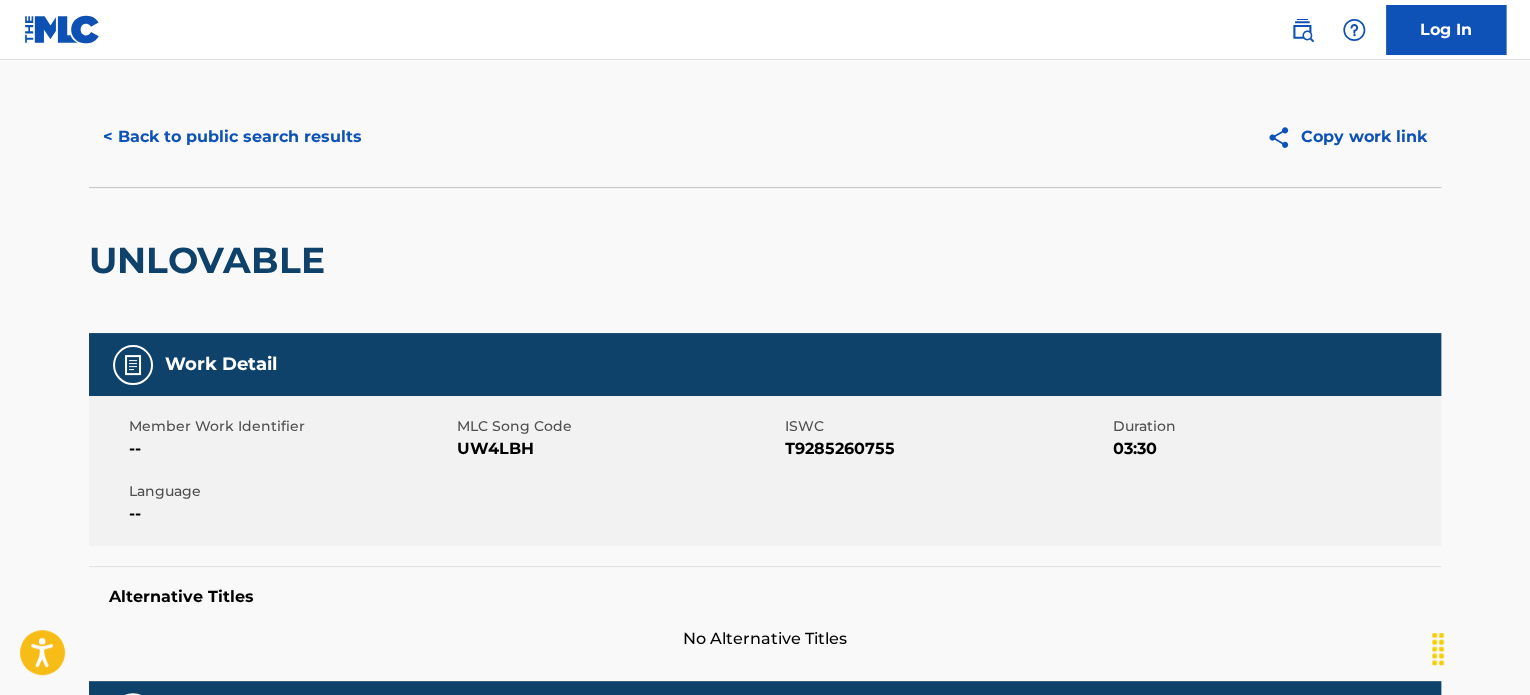 scroll, scrollTop: 0, scrollLeft: 0, axis: both 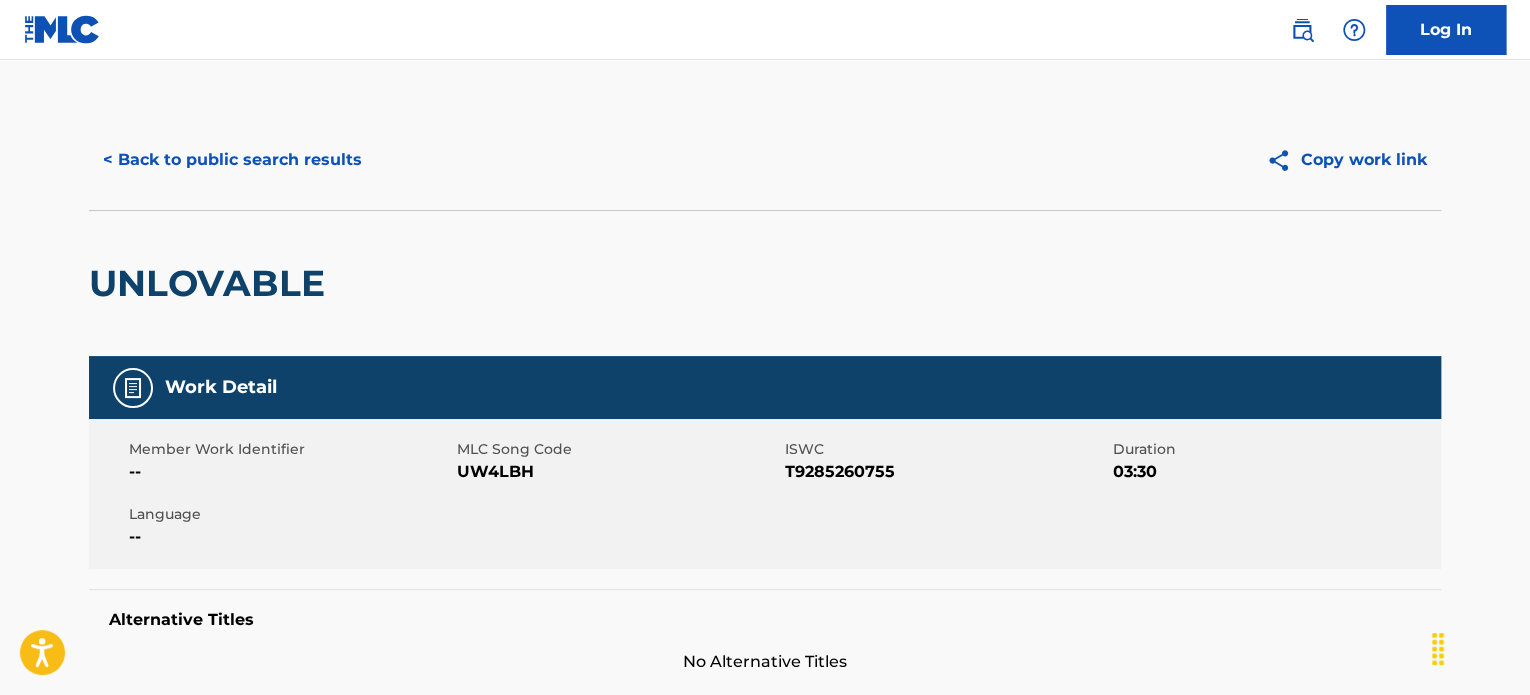click on "< Back to public search results" at bounding box center [232, 160] 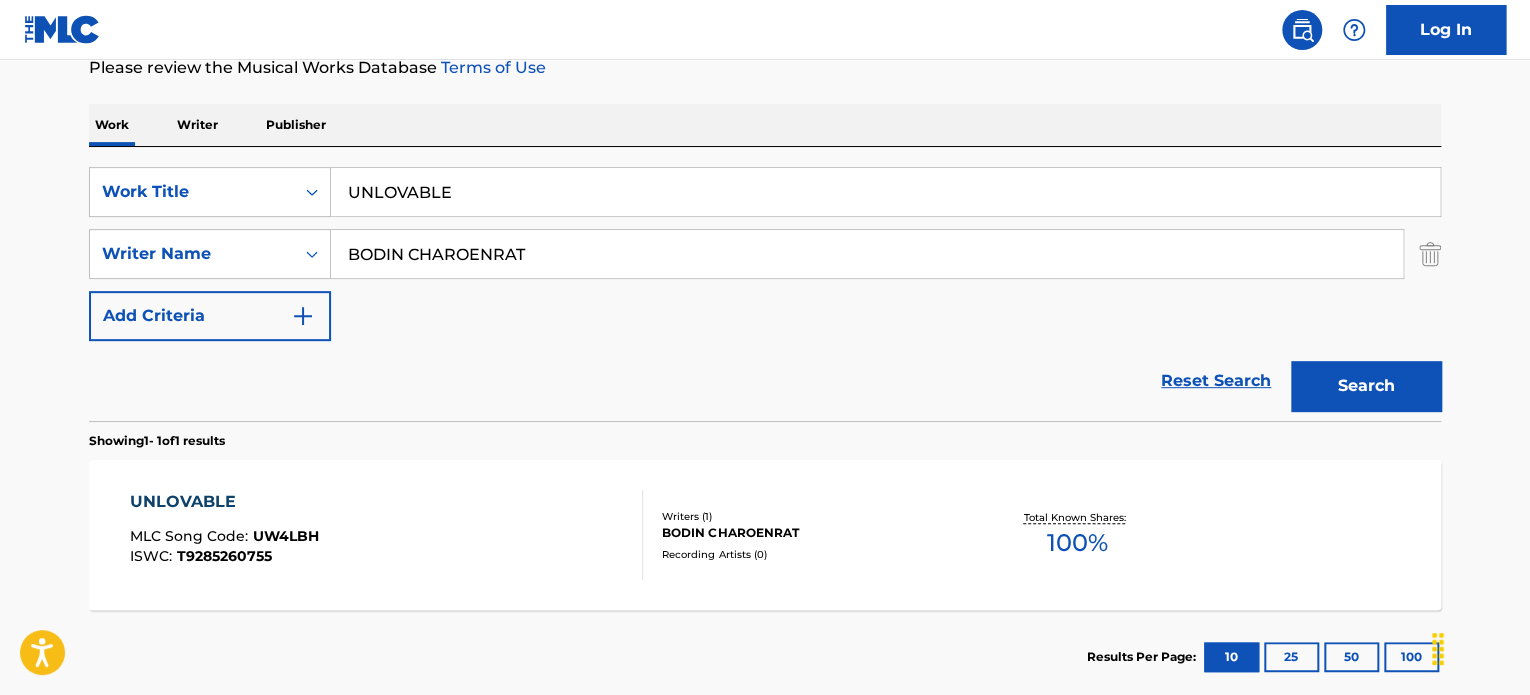 drag, startPoint x: 620, startPoint y: 256, endPoint x: 42, endPoint y: 223, distance: 578.9413 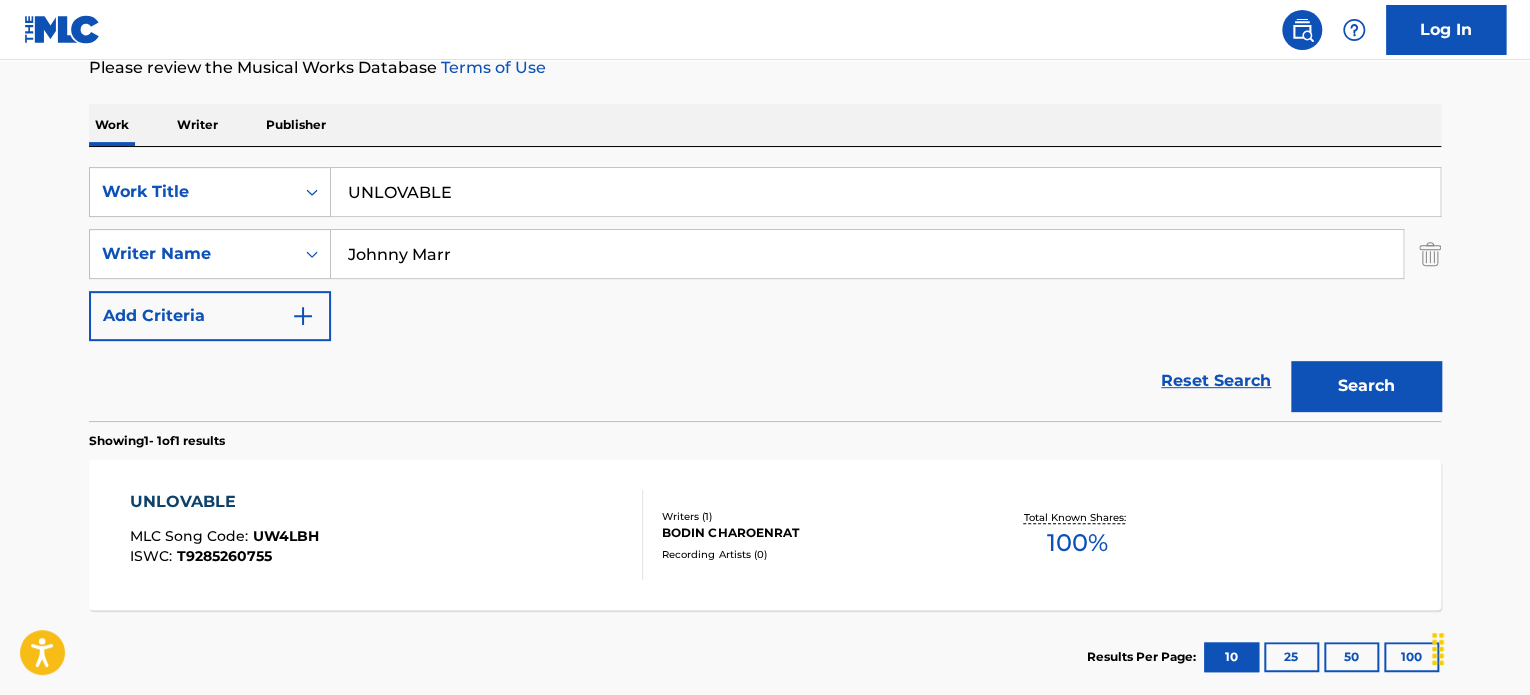 click on "Search" at bounding box center [1366, 386] 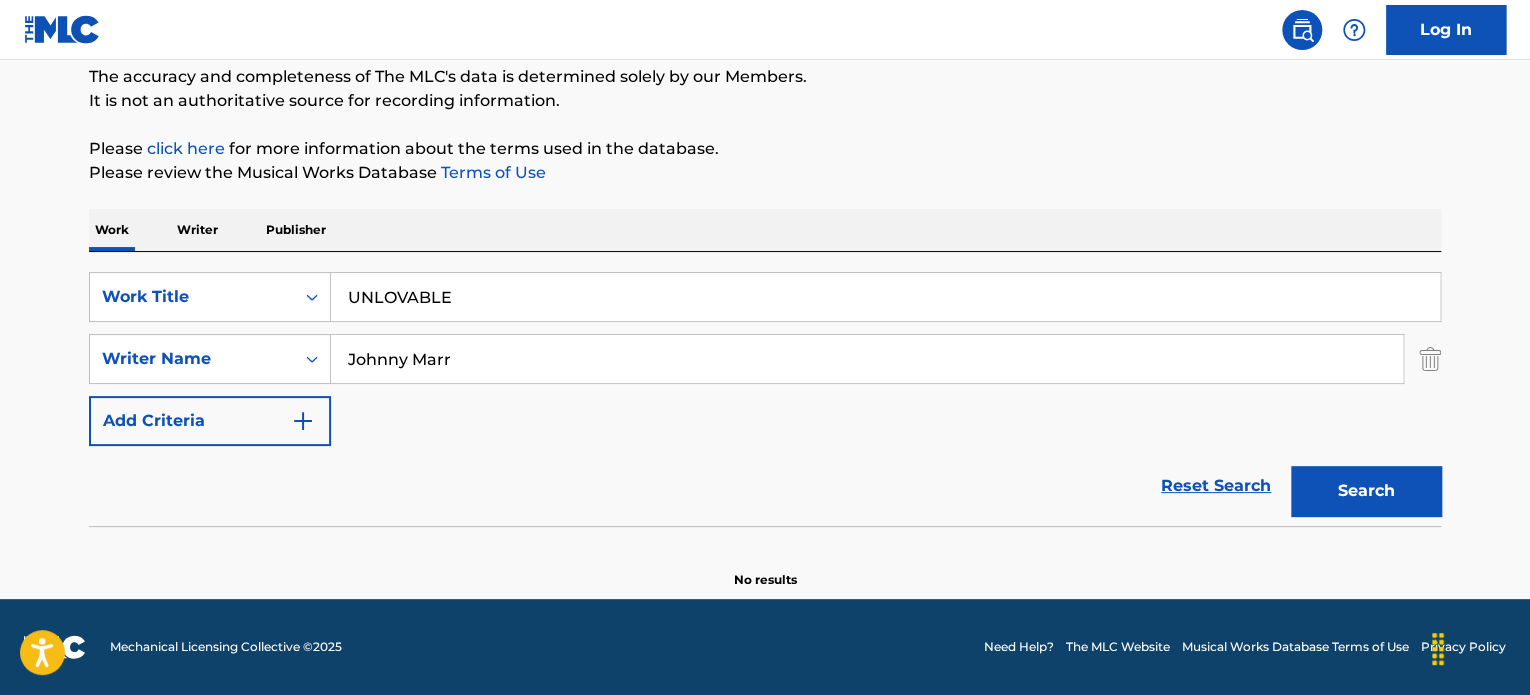scroll, scrollTop: 172, scrollLeft: 0, axis: vertical 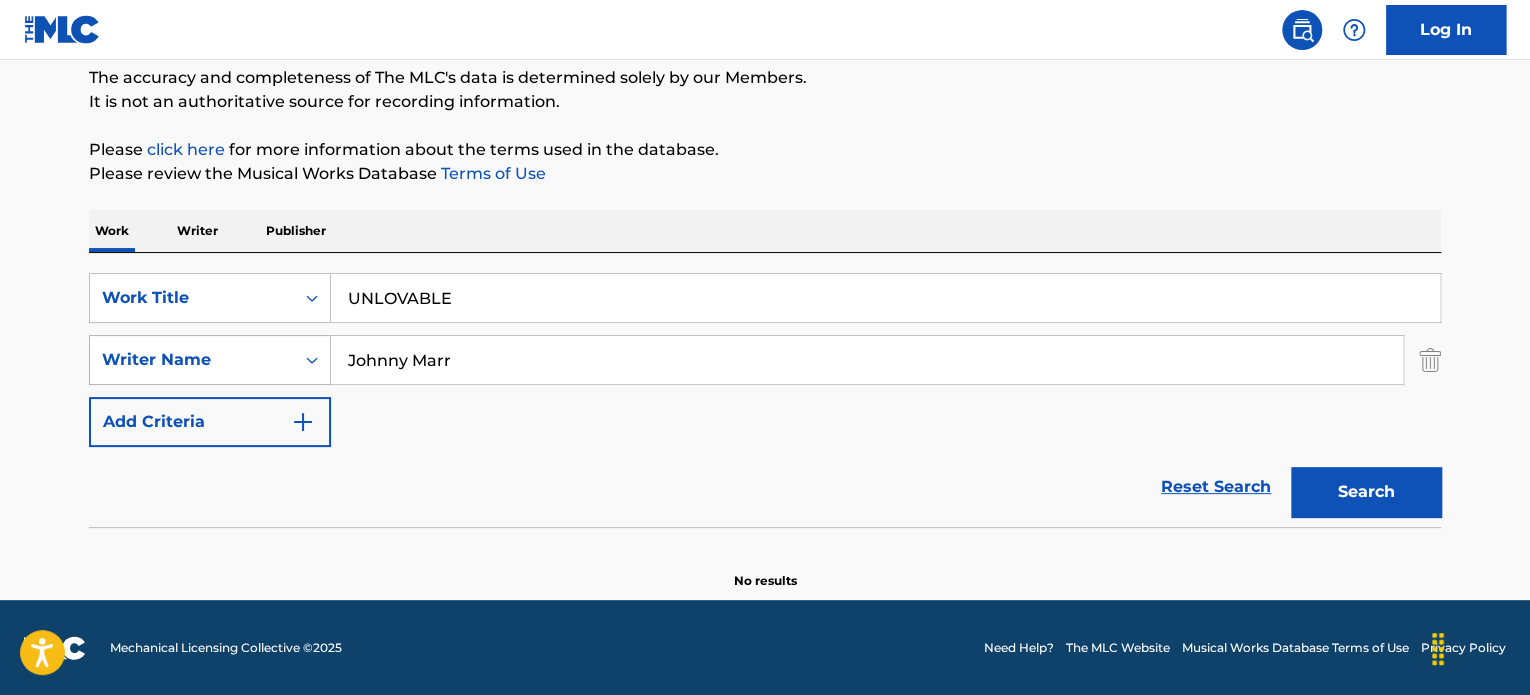 click on "SearchWithCriteriaf90d8790-0590-430b-b9ca-3f4ffaba513c Writer Name [WRITER]" at bounding box center (765, 360) 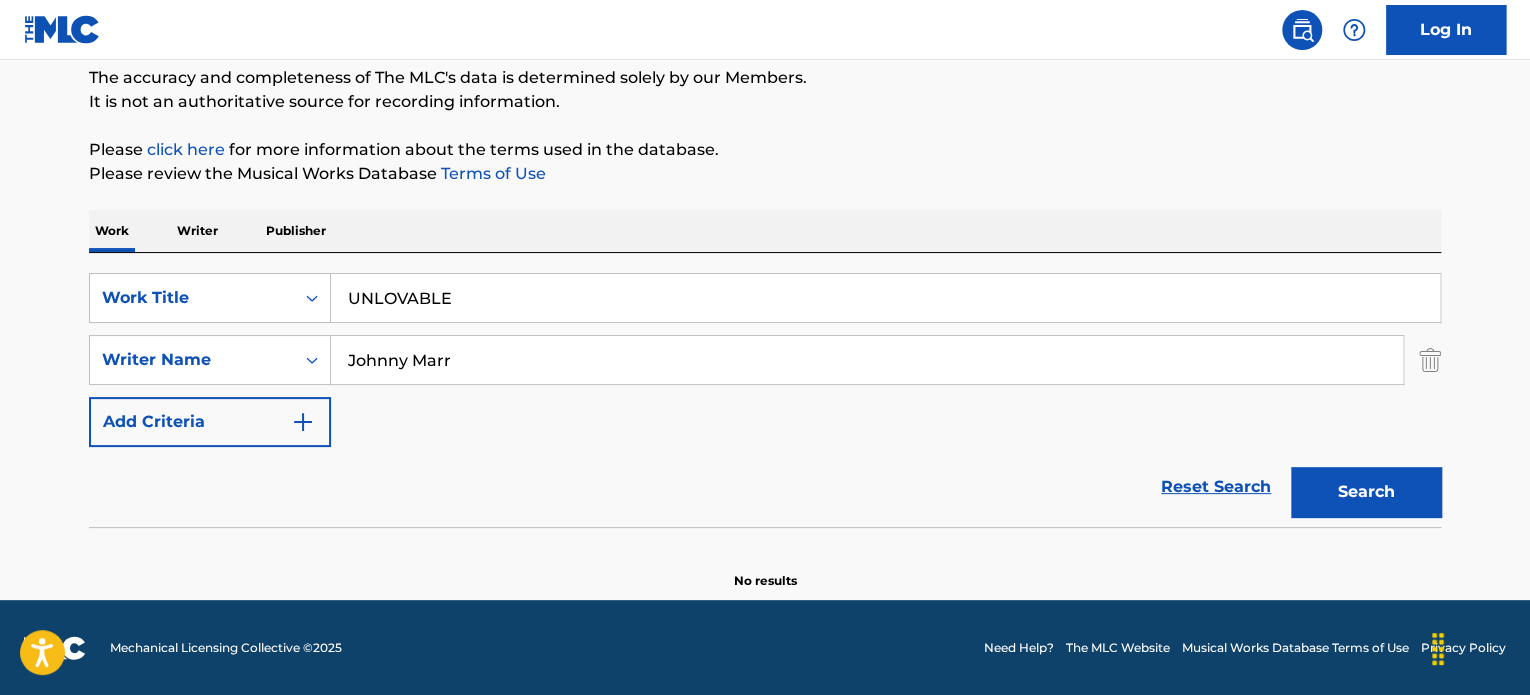 paste on "Steven Patrick Morrissey" 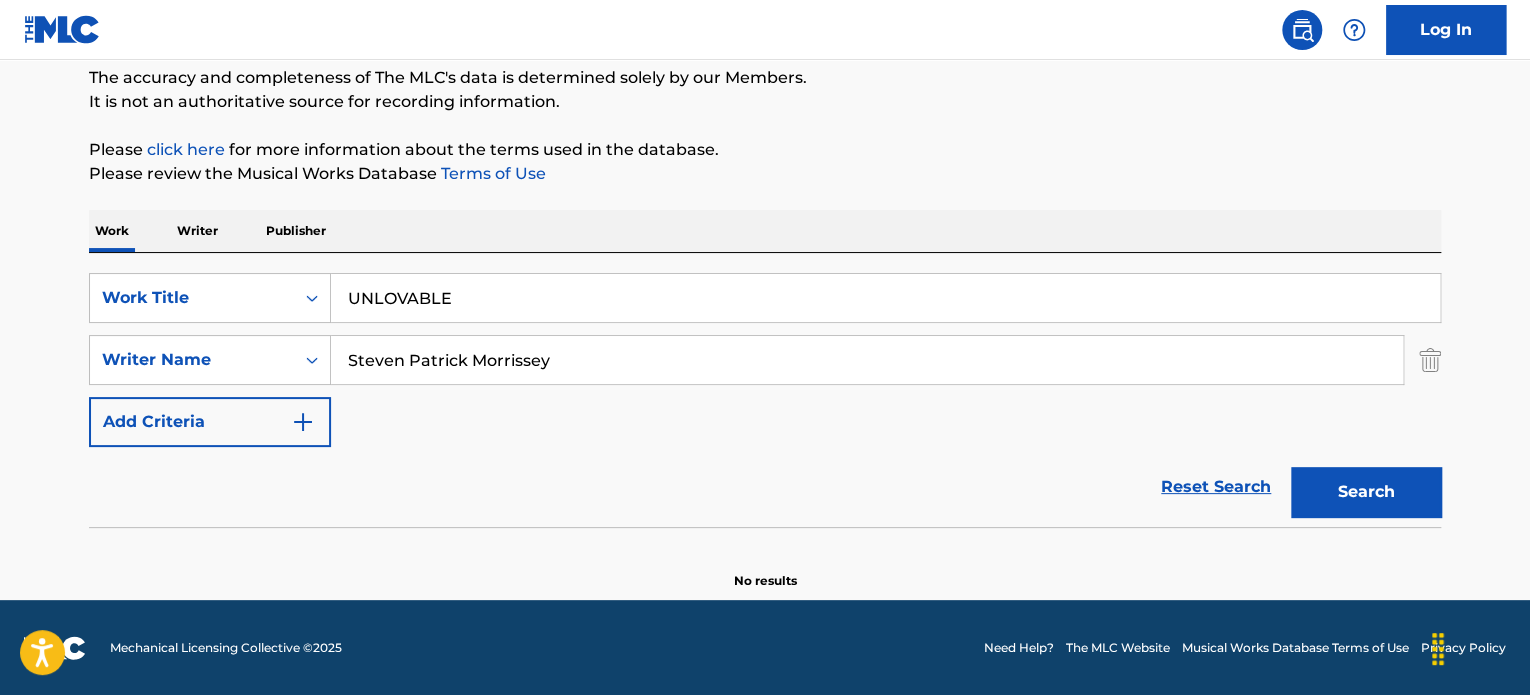 click on "Search" at bounding box center (1366, 492) 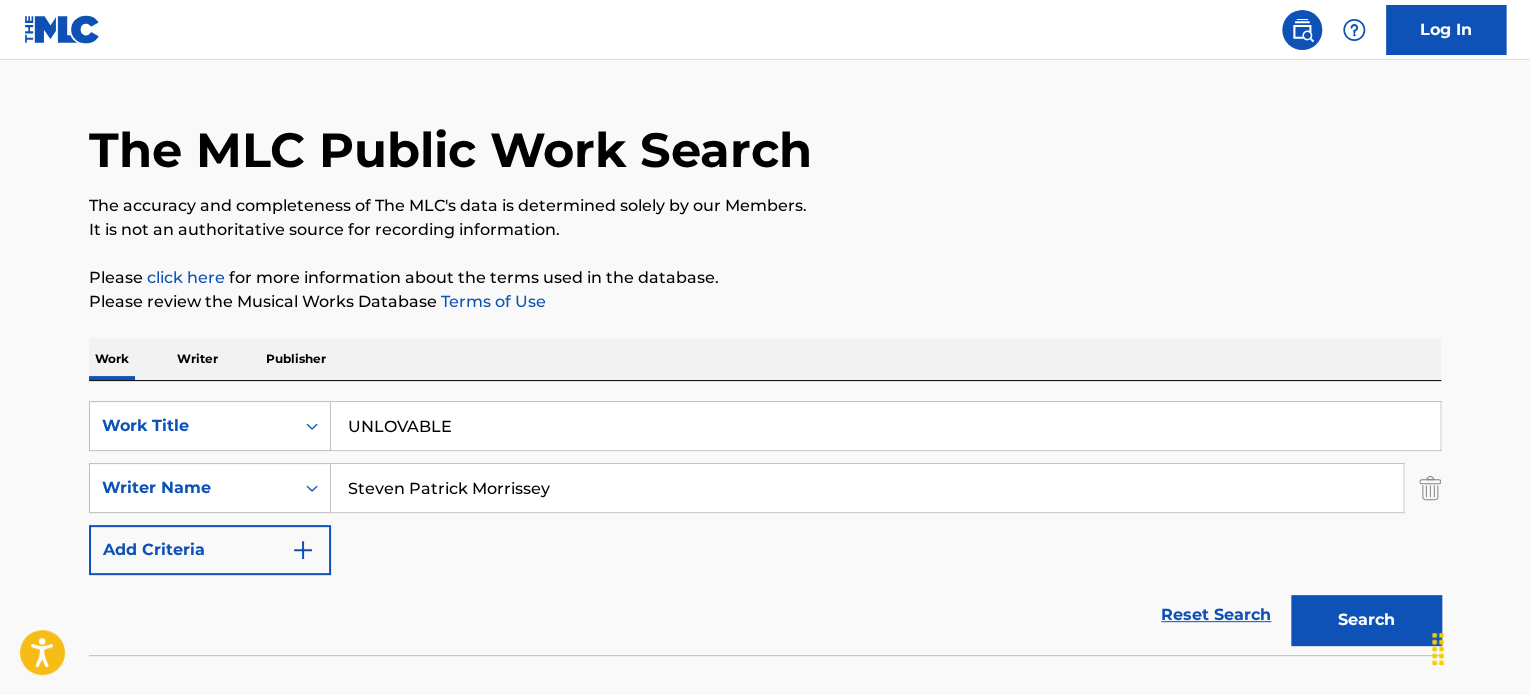 scroll, scrollTop: 0, scrollLeft: 0, axis: both 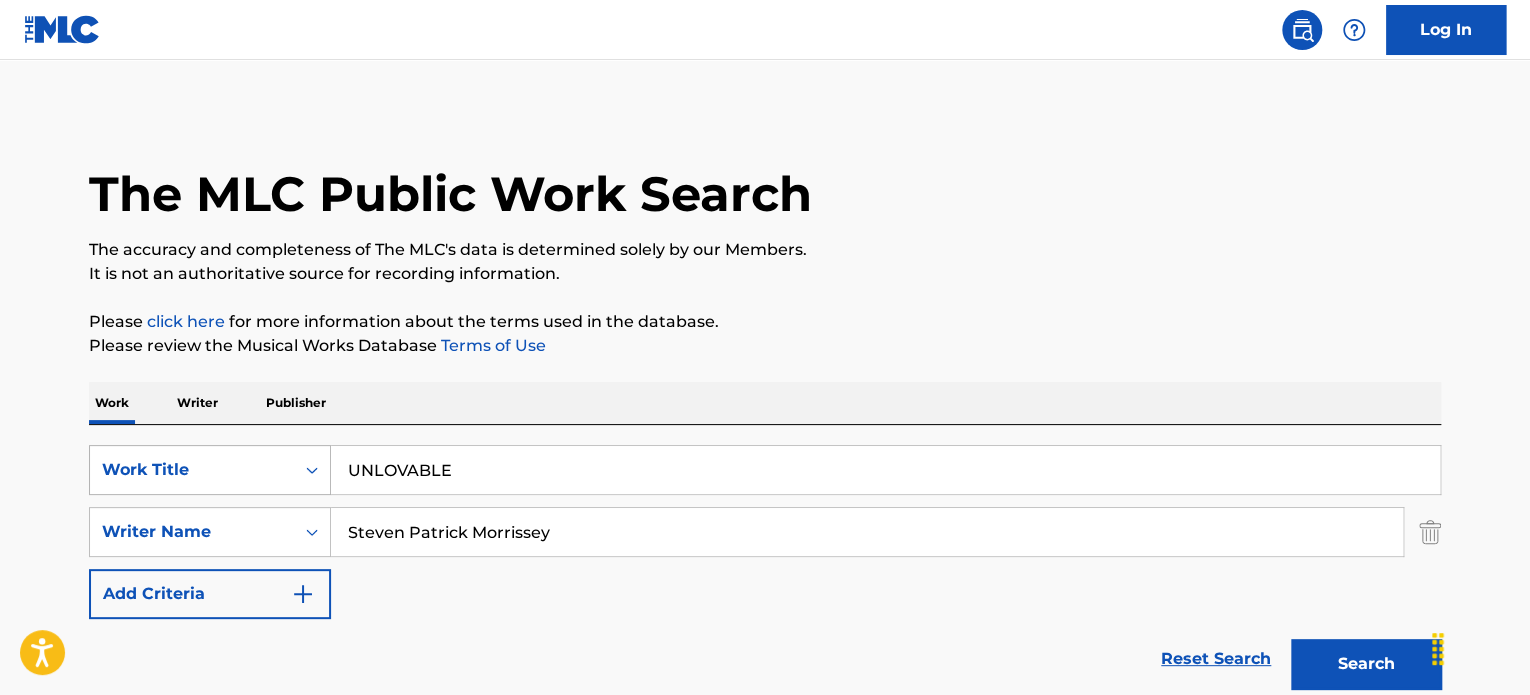 drag, startPoint x: 587, startPoint y: 531, endPoint x: 228, endPoint y: 483, distance: 362.1947 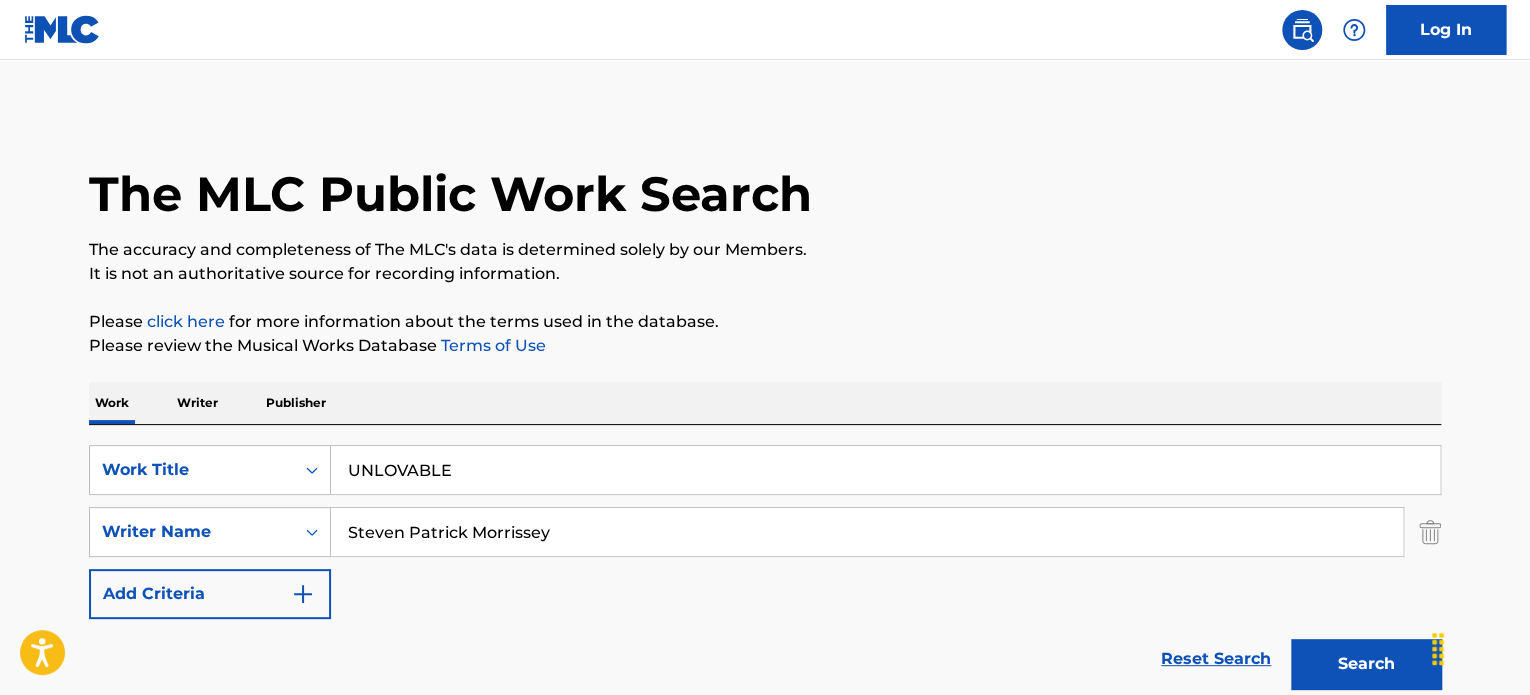 paste on "[FIRST] [MIDDLE] [LAST]" 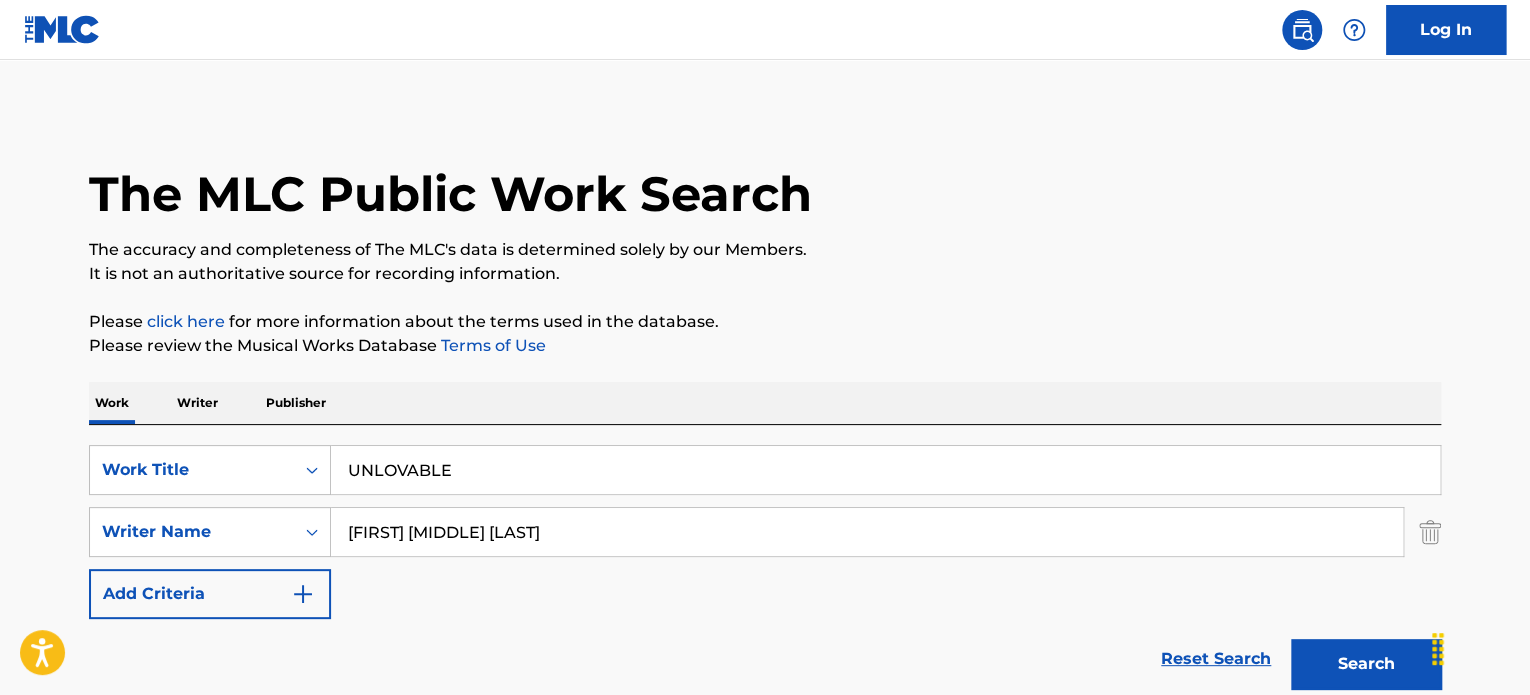 type on "[FIRST] [MIDDLE] [LAST]" 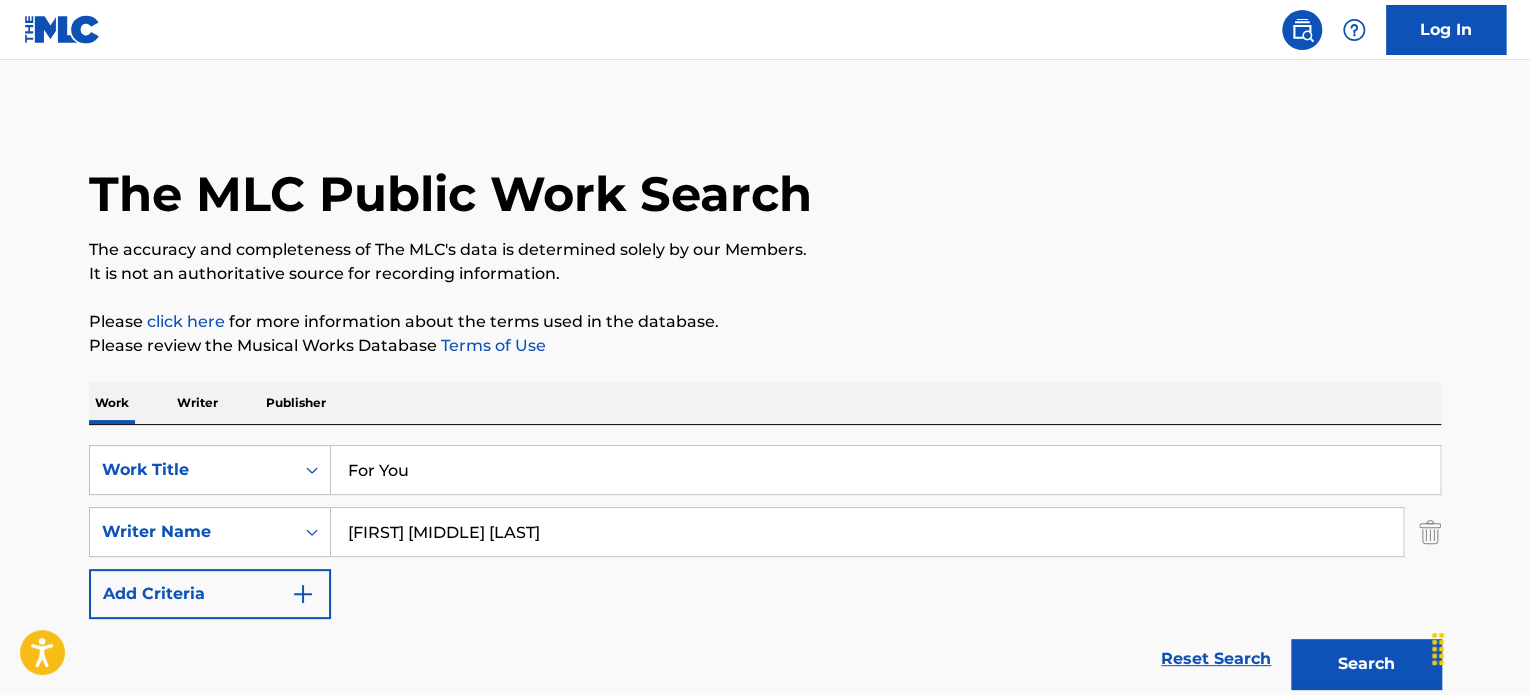 type on "For You" 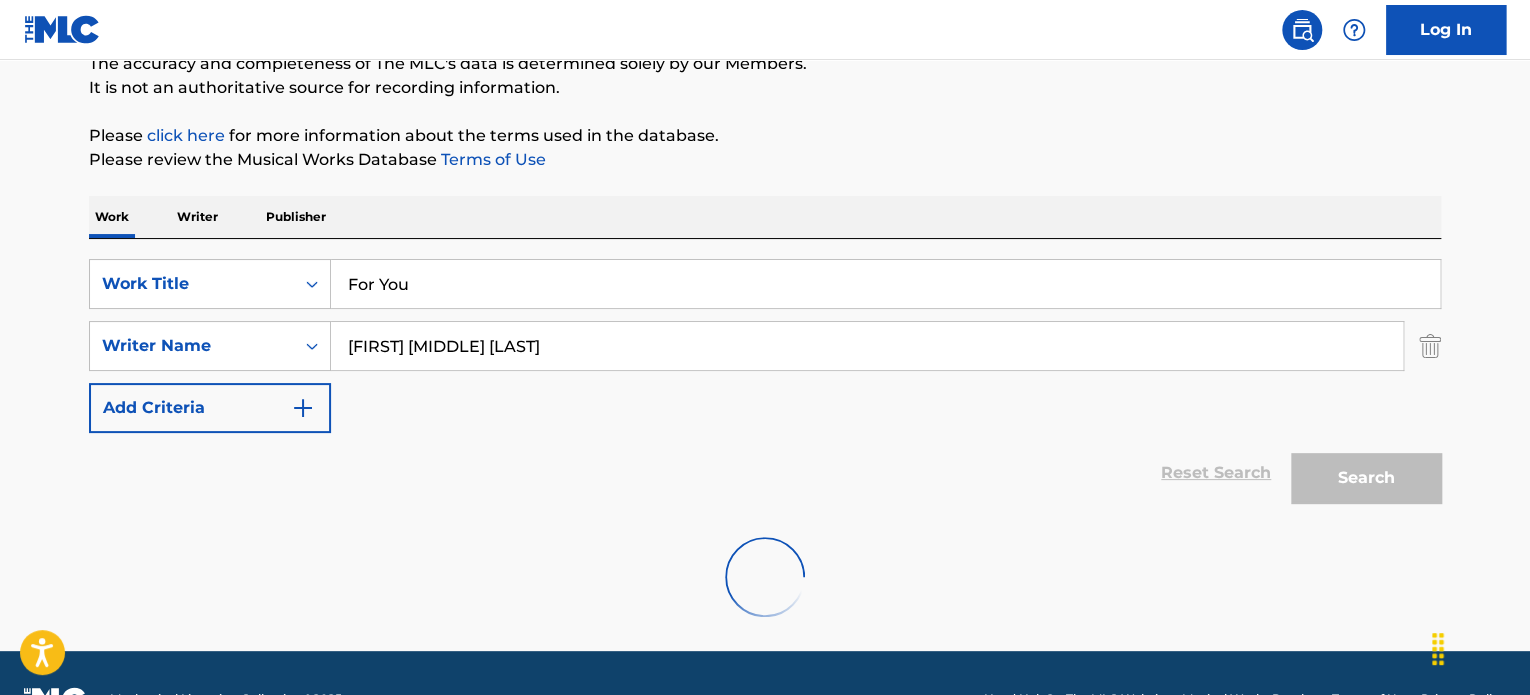 scroll, scrollTop: 237, scrollLeft: 0, axis: vertical 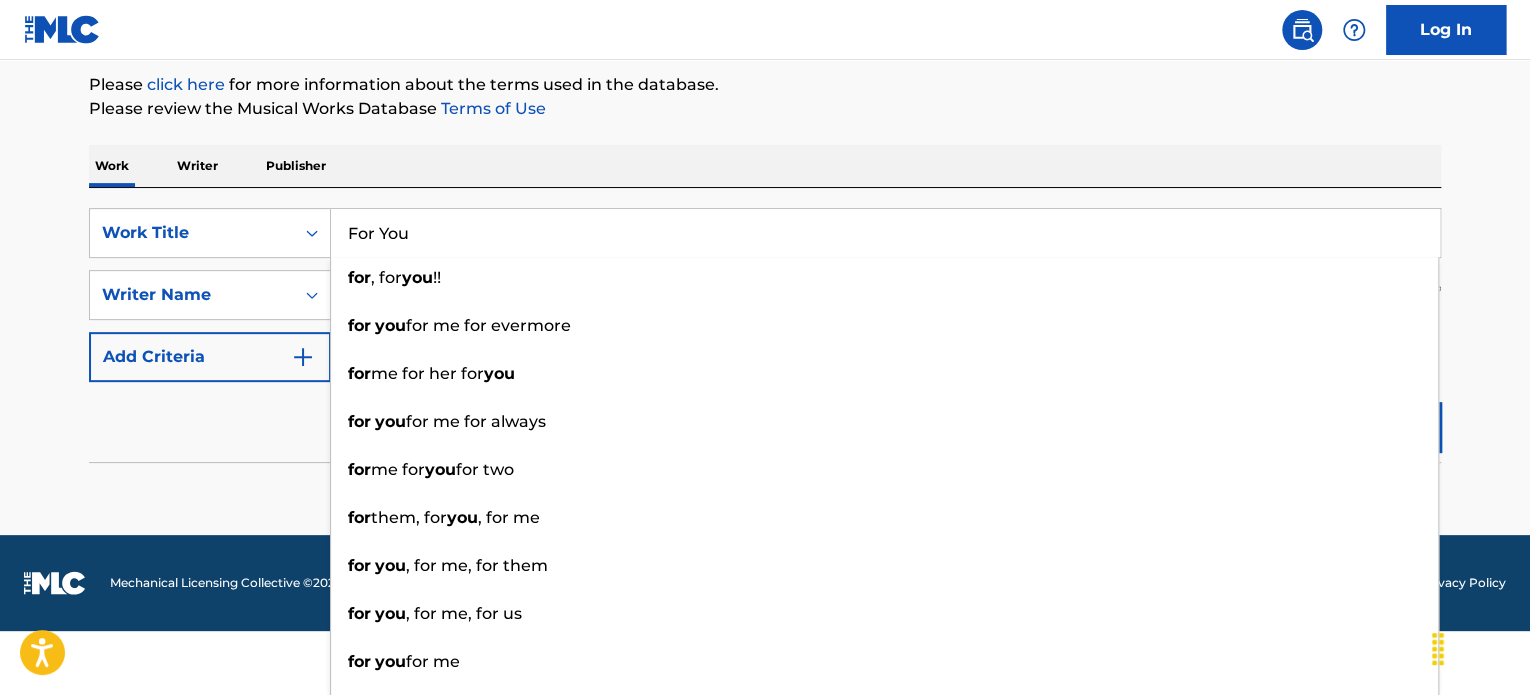click on "Work Title For You for , for  you !! for   you  for me for evermore for  me for her for  you for   you , for me, for us for   you  for me for  me,for  you Writer Name McKenna Lorraine Ann" at bounding box center (765, 356) 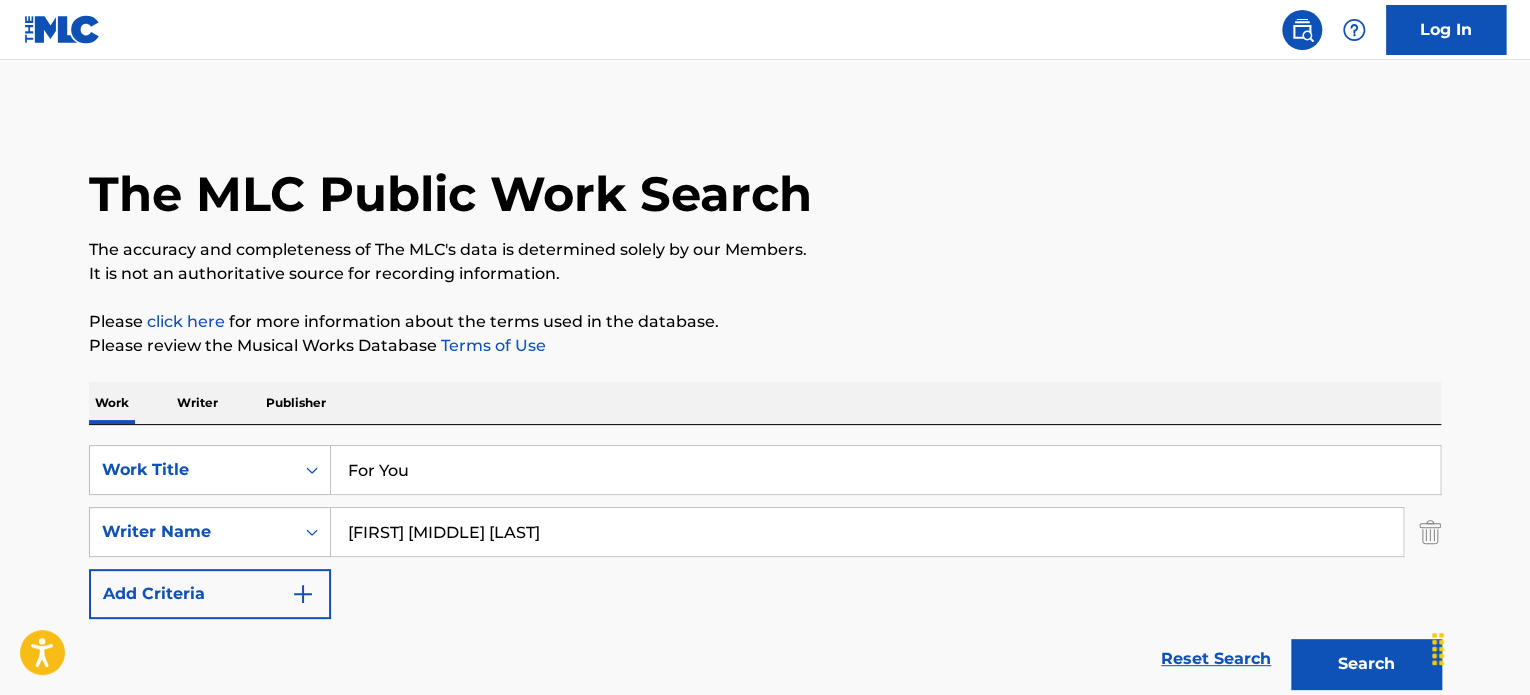 scroll, scrollTop: 0, scrollLeft: 0, axis: both 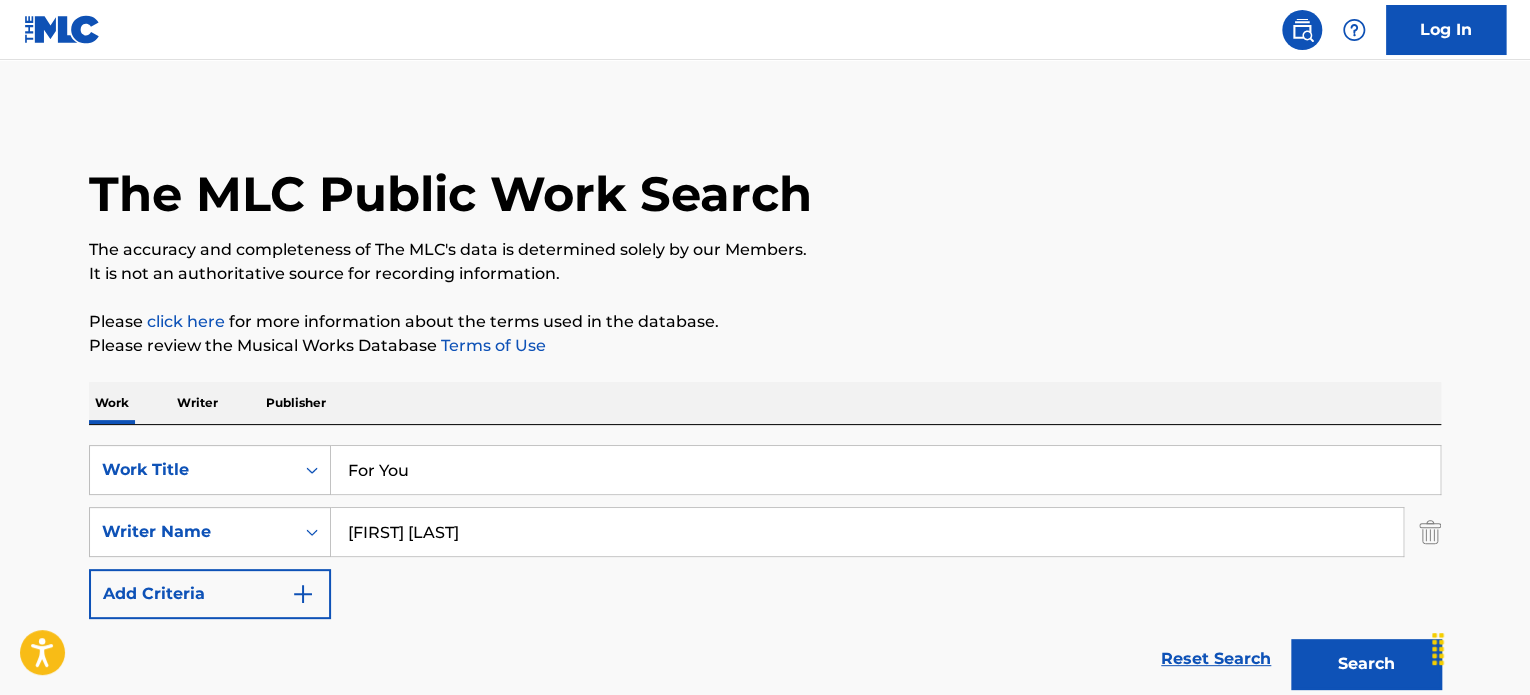 type on "[FIRST] [LAST]" 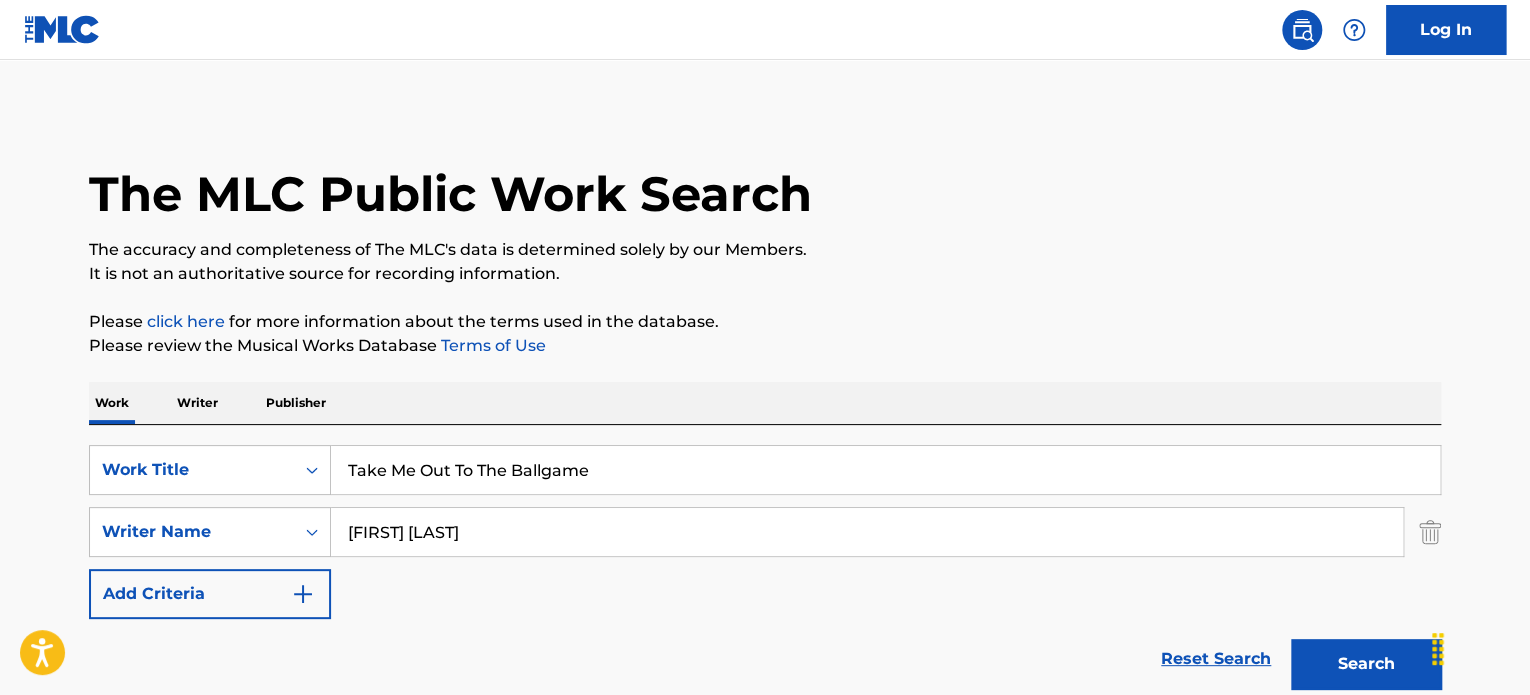 type on "Take Me Out To The Ballgame" 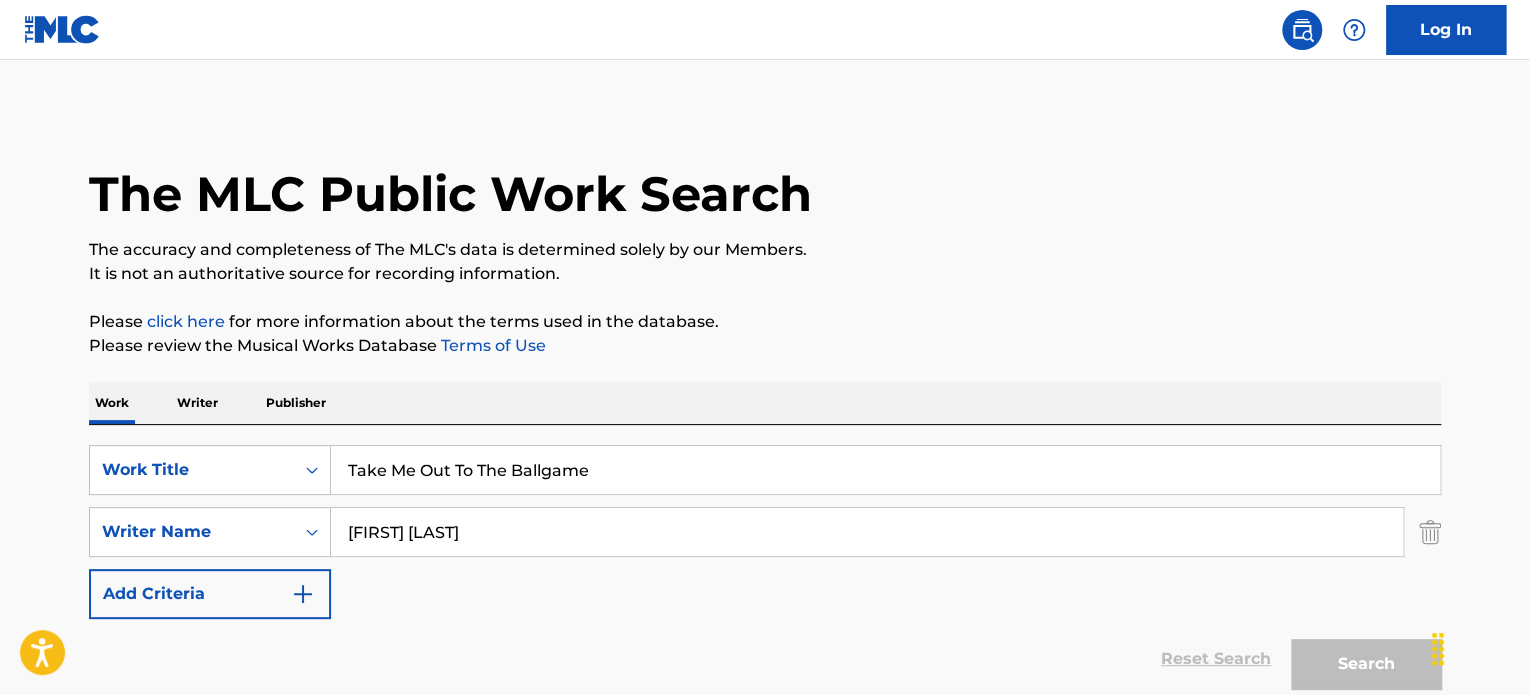 scroll, scrollTop: 237, scrollLeft: 0, axis: vertical 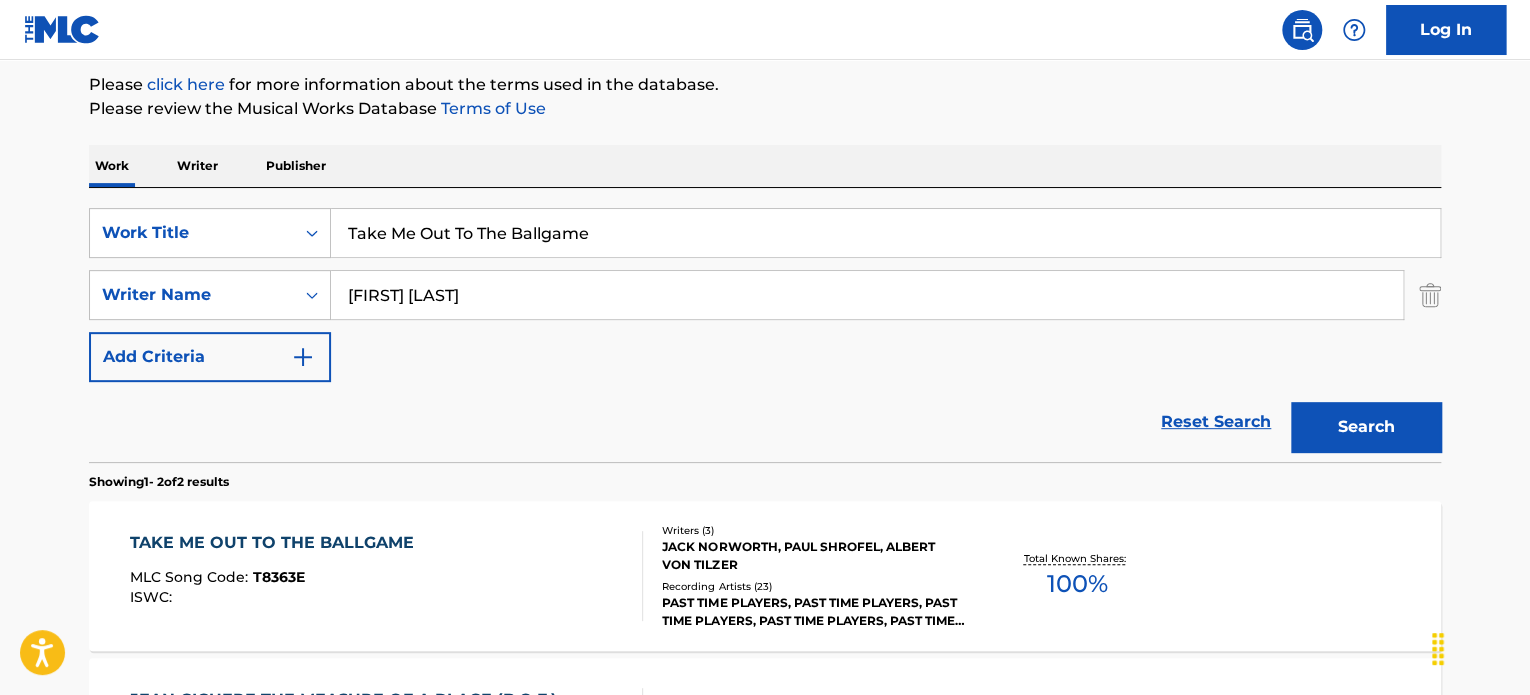 click on "The MLC Public Work Search The accuracy and completeness of The MLC's data is determined solely by our Members. It is not an authoritative source for recording information. Please   click here   for more information about the terms used in the database. Please review the Musical Works Database   Terms of Use Work Writer Publisher SearchWithCriteria2fba98ac-8b2f-40e1-b242-017398420b75 Work Title Take Me Out To The Ballgame SearchWithCriteriaf90d8790-0590-430b-b9ca-3f4ffaba513c Writer Name [WRITER] Add Criteria Reset Search Search Showing  1  -   2  of  2   results   TAKE ME OUT TO THE BALLGAME MLC Song Code : T8363E ISWC : Writers ( 3 ) [WRITER], [WRITER], [WRITER] Recording Artists ( 23 ) PAST TIME PLAYERS, PAST TIME PLAYERS, PAST TIME PLAYERS, PAST TIME PLAYERS, PAST TIME PLAYERS Total Known Shares: 100 % [NAME] THE MEASURE OF A PLACE (B.O.F.) MLC Song Code : JC2B6G ISWC : Writers ( 1 ) [WRITER] [WRITER] Recording Artists ( 0 ) Total Known Shares: 100 % Results Per Page: 10 25" at bounding box center (765, 387) 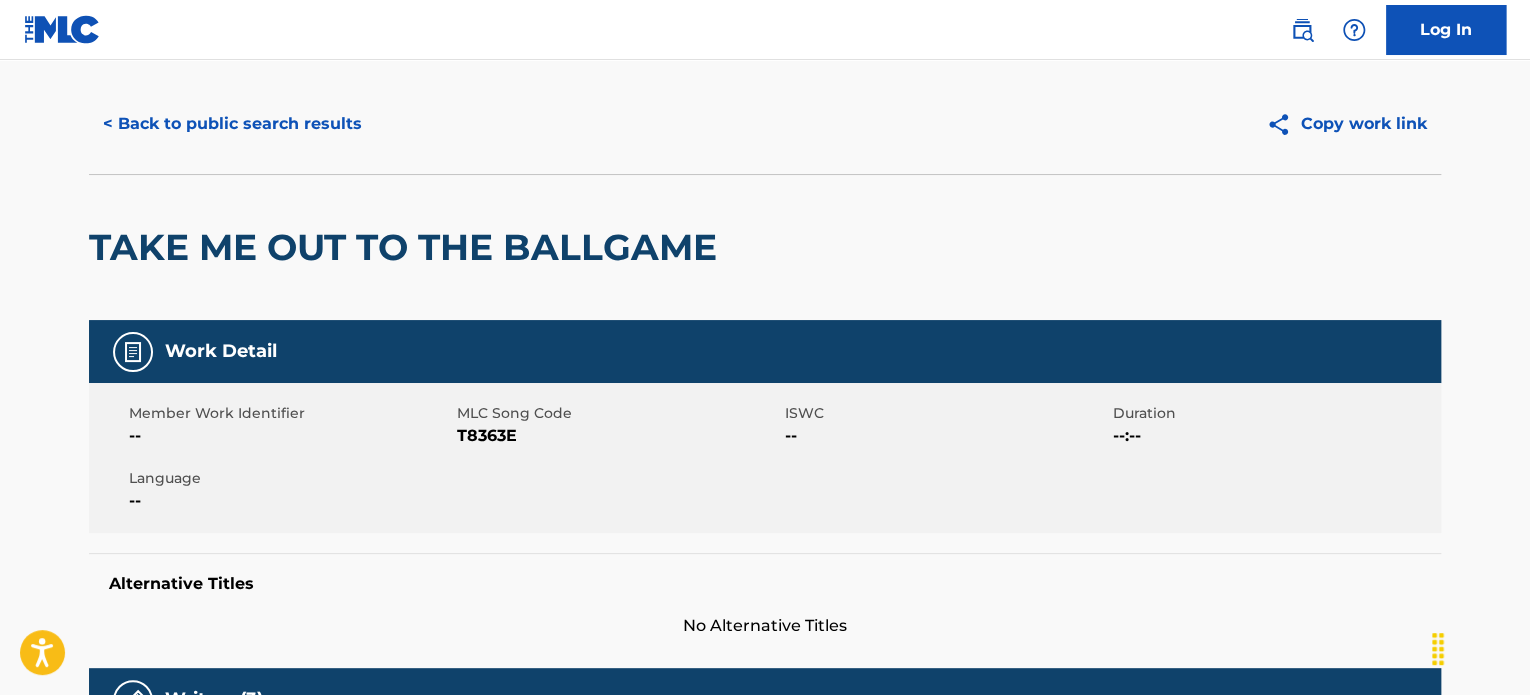 scroll, scrollTop: 0, scrollLeft: 0, axis: both 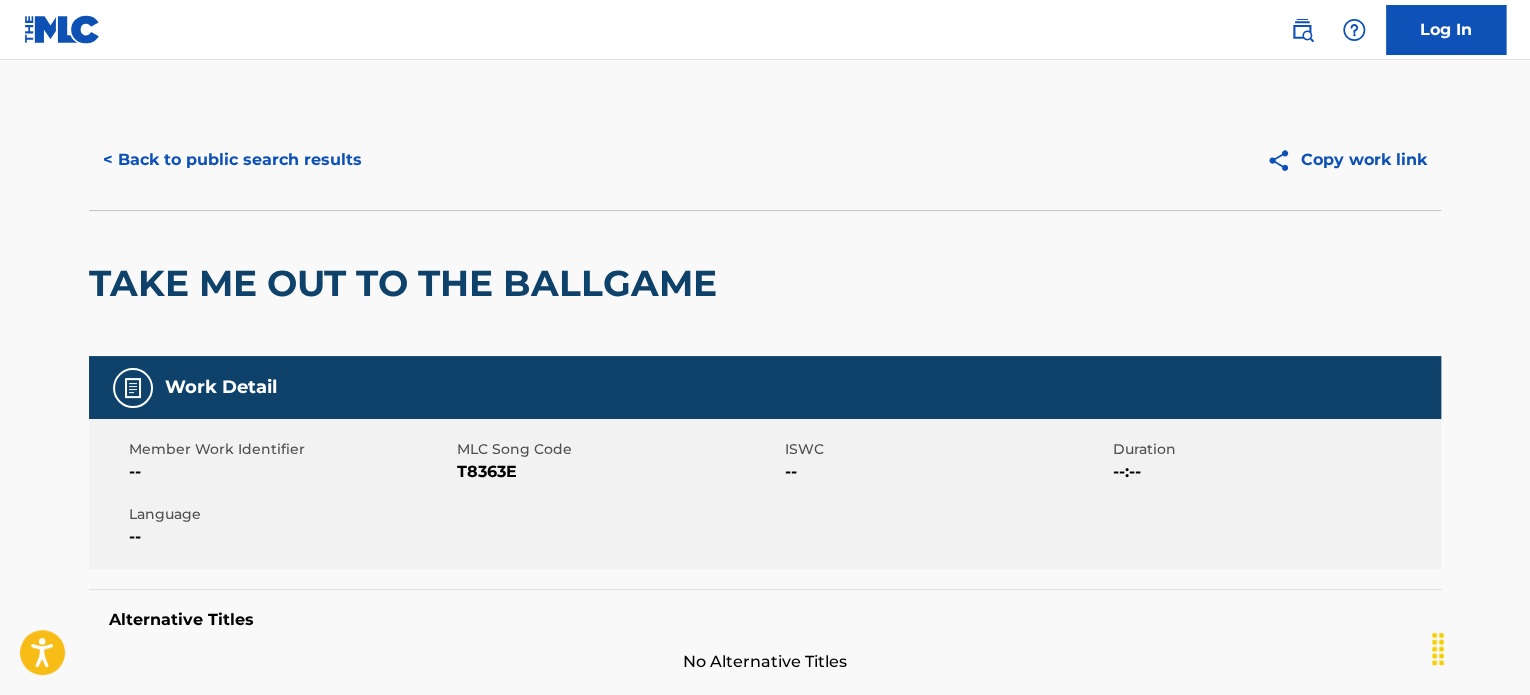 click on "< Back to public search results" at bounding box center [232, 160] 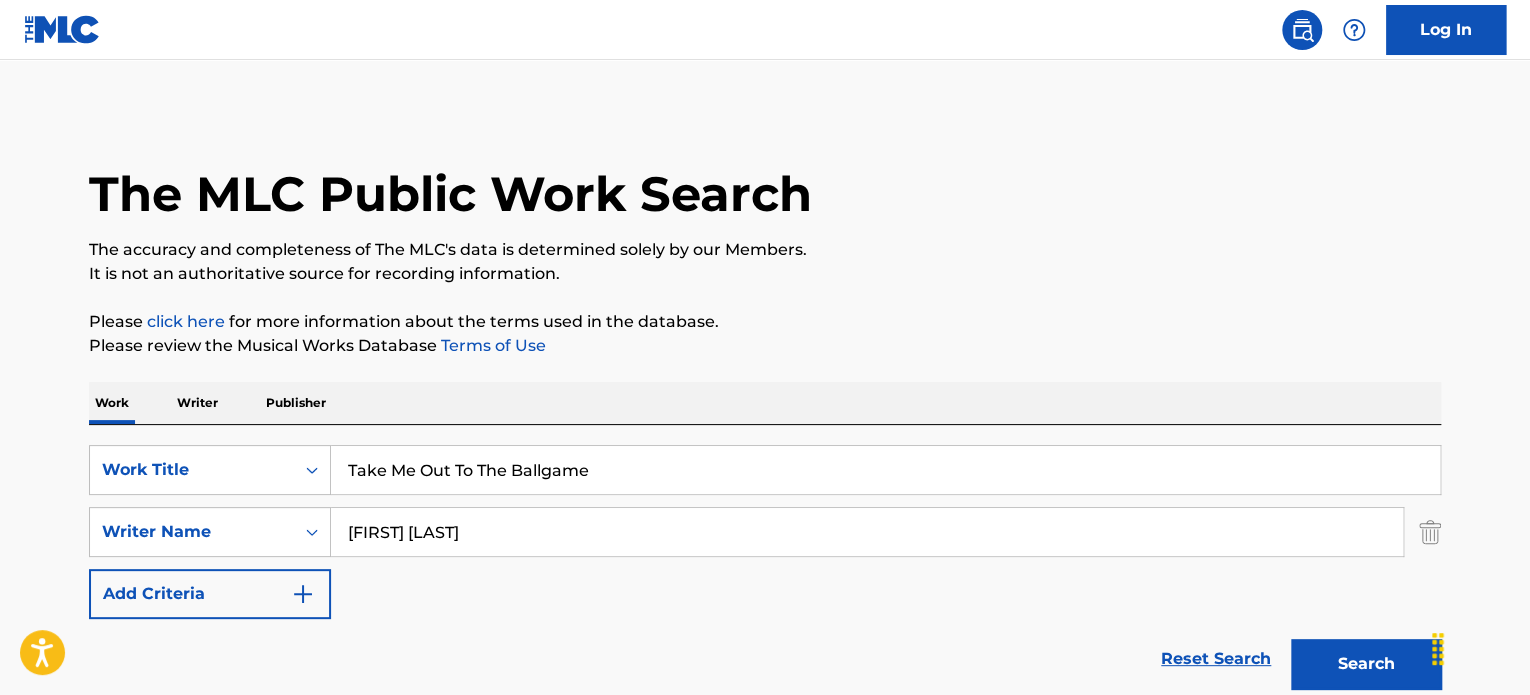 scroll, scrollTop: 237, scrollLeft: 0, axis: vertical 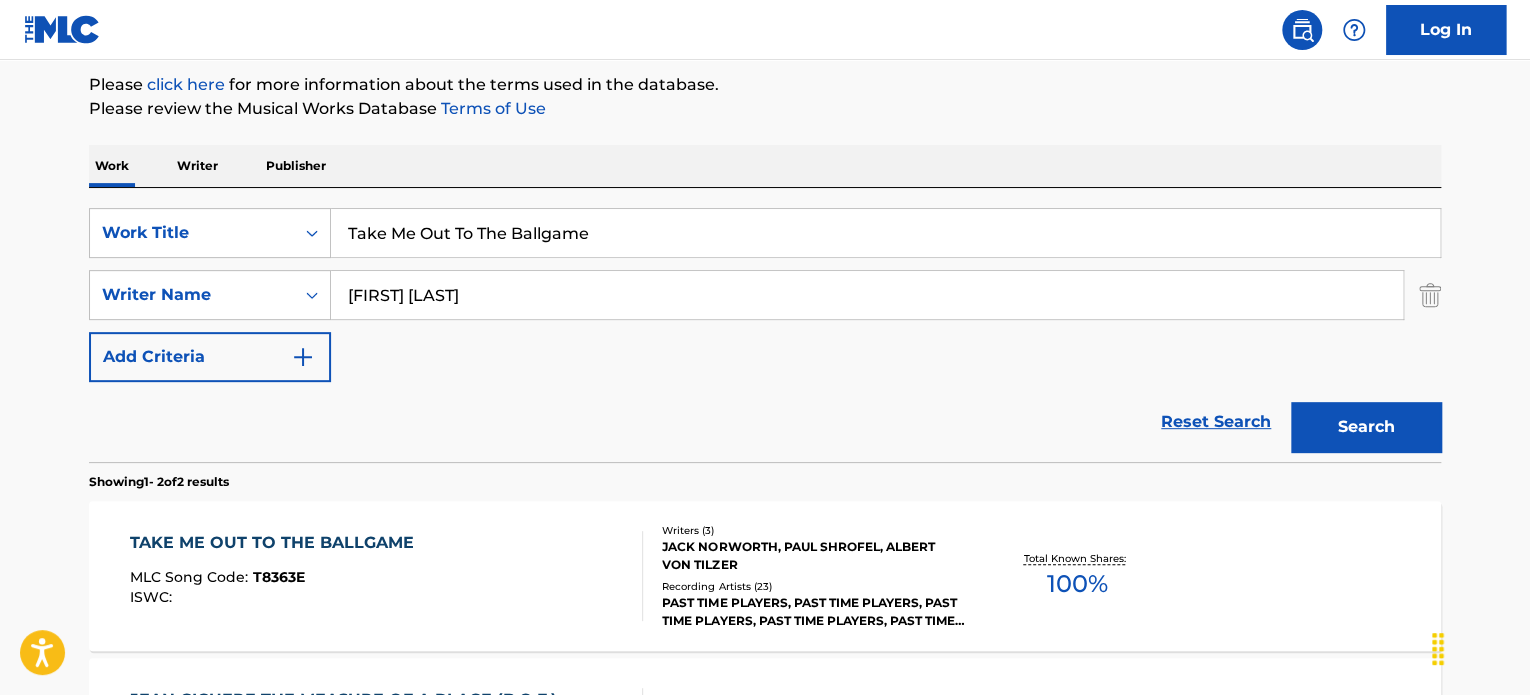 drag, startPoint x: 618, startPoint y: 220, endPoint x: 208, endPoint y: 183, distance: 411.66614 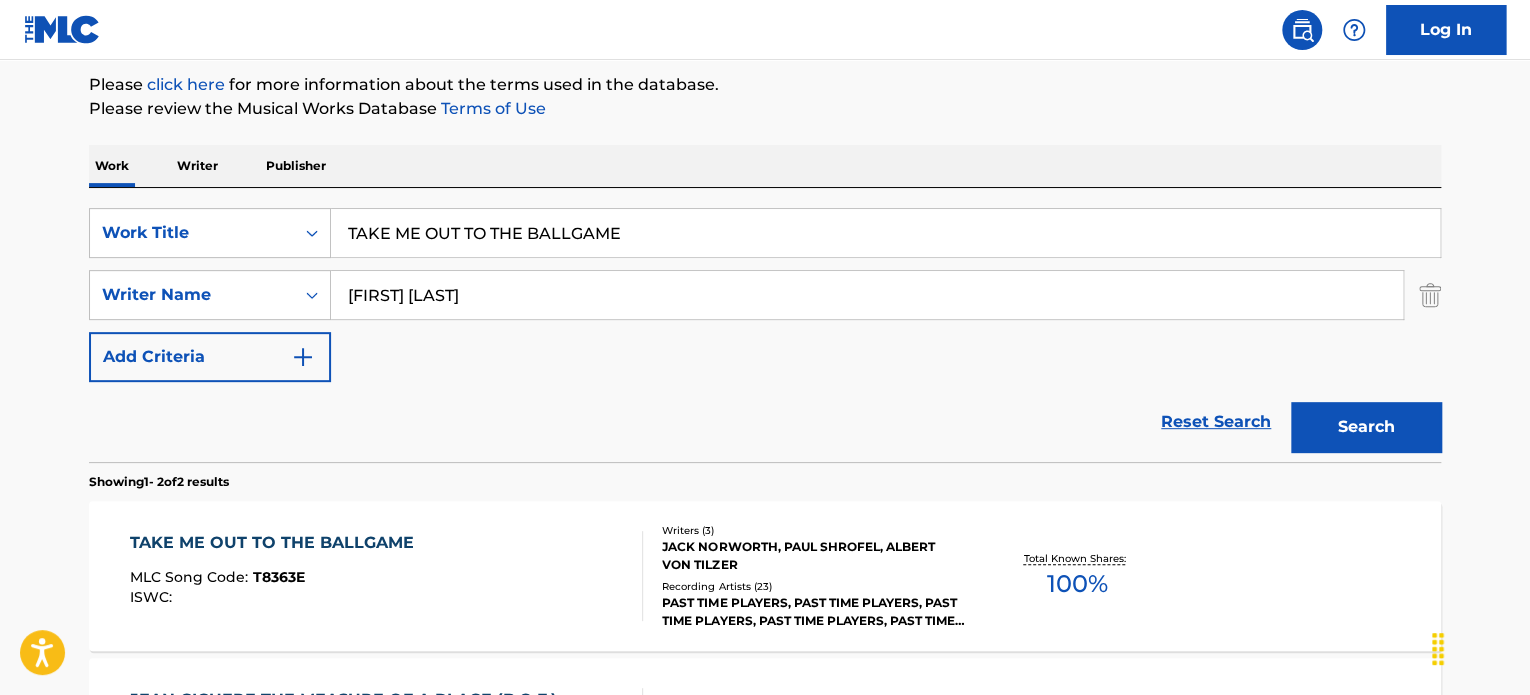 type on "TAKE ME OUT TO THE BALLGAME" 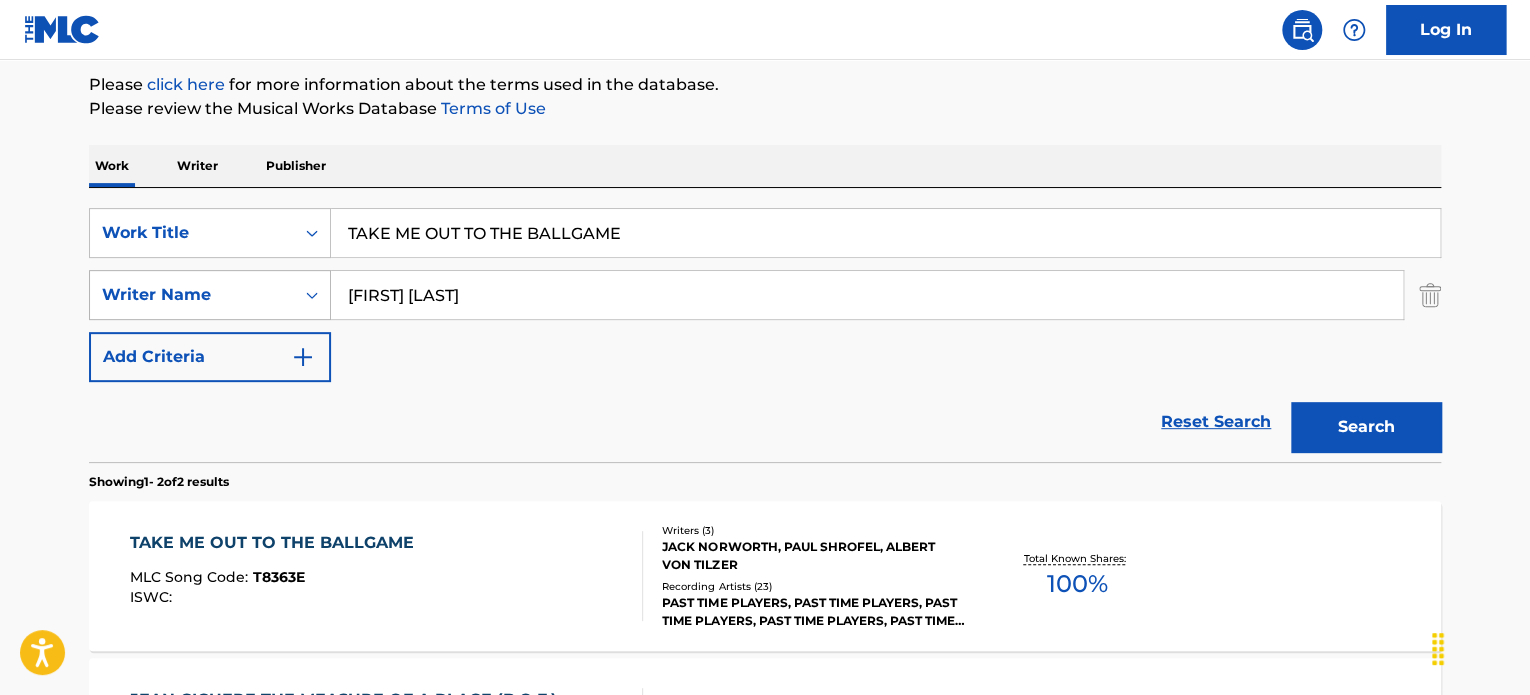 drag, startPoint x: 520, startPoint y: 291, endPoint x: 174, endPoint y: 269, distance: 346.69873 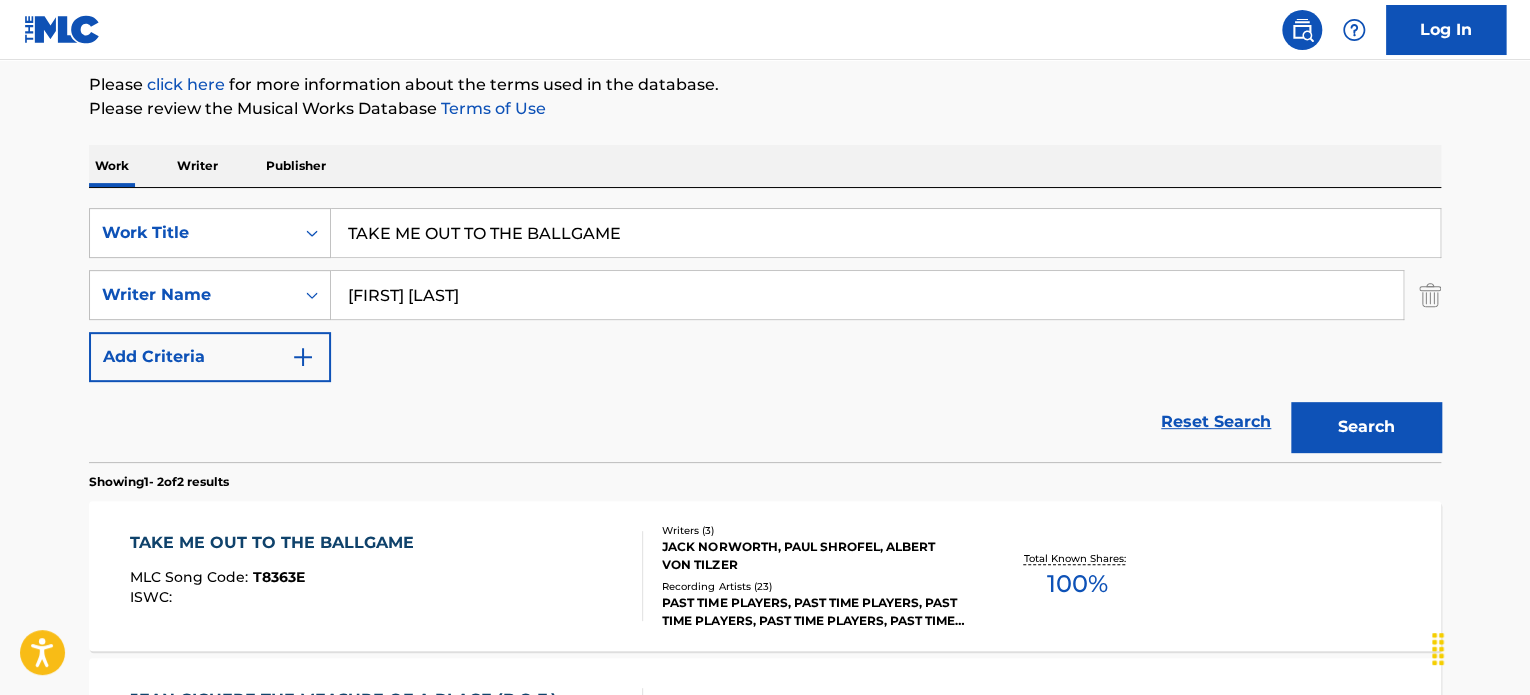 paste on "DONALD P MOORE" 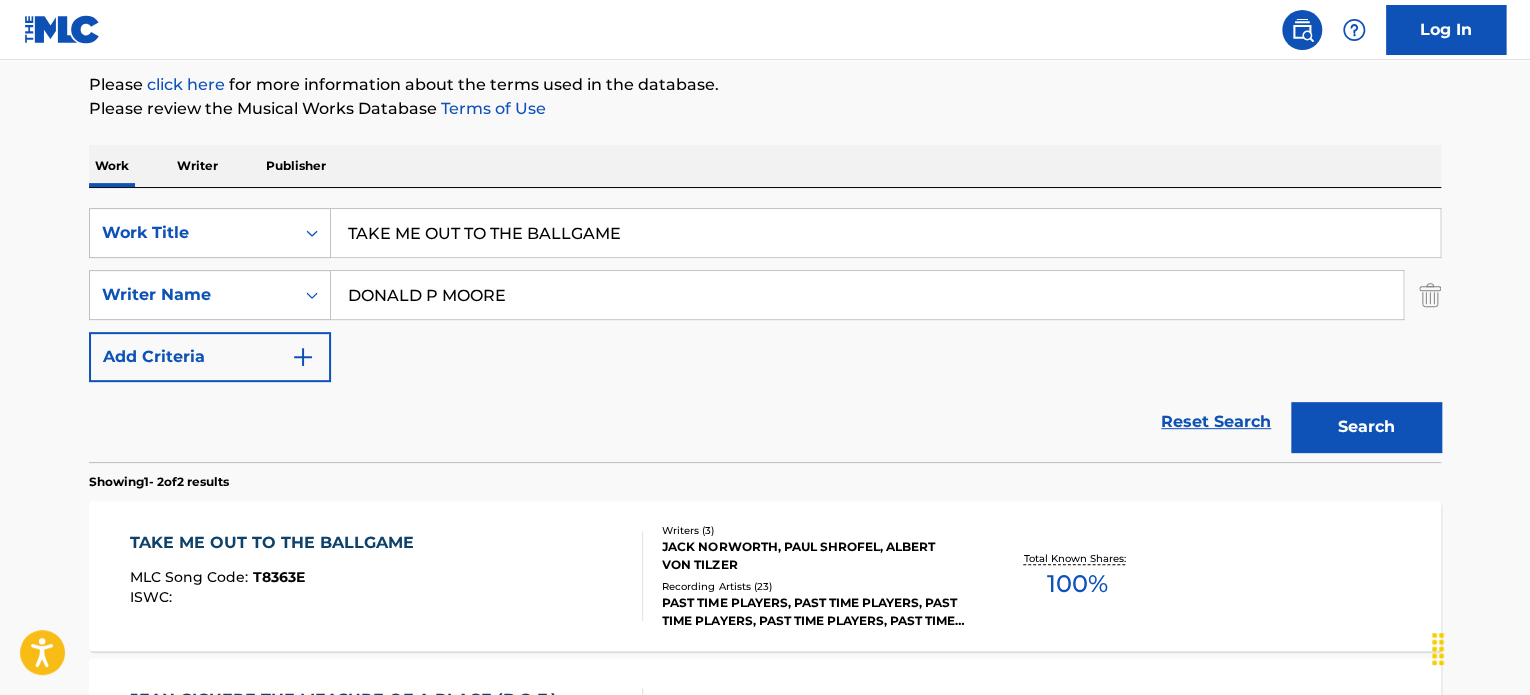 type on "DONALD P MOORE" 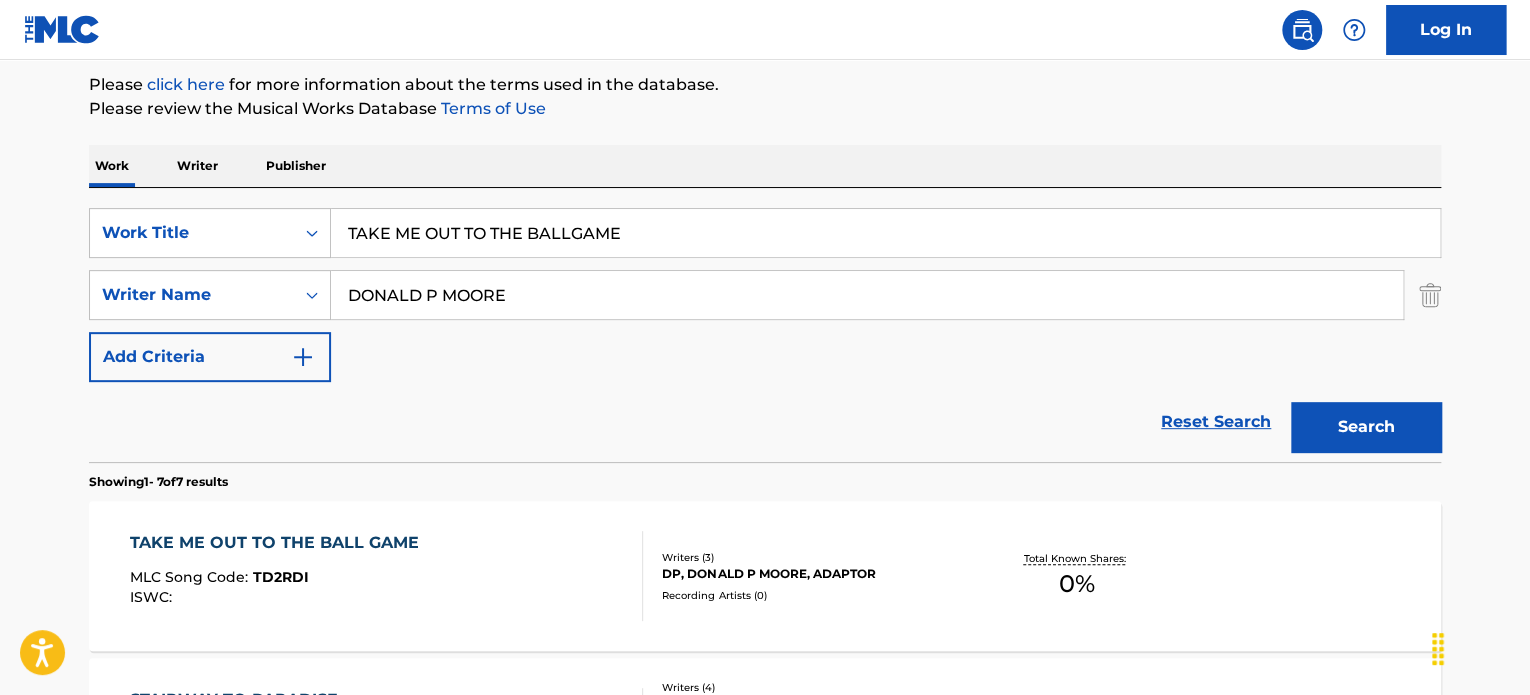 click on "DP, DONALD P MOORE, ADAPTOR" at bounding box center (813, 574) 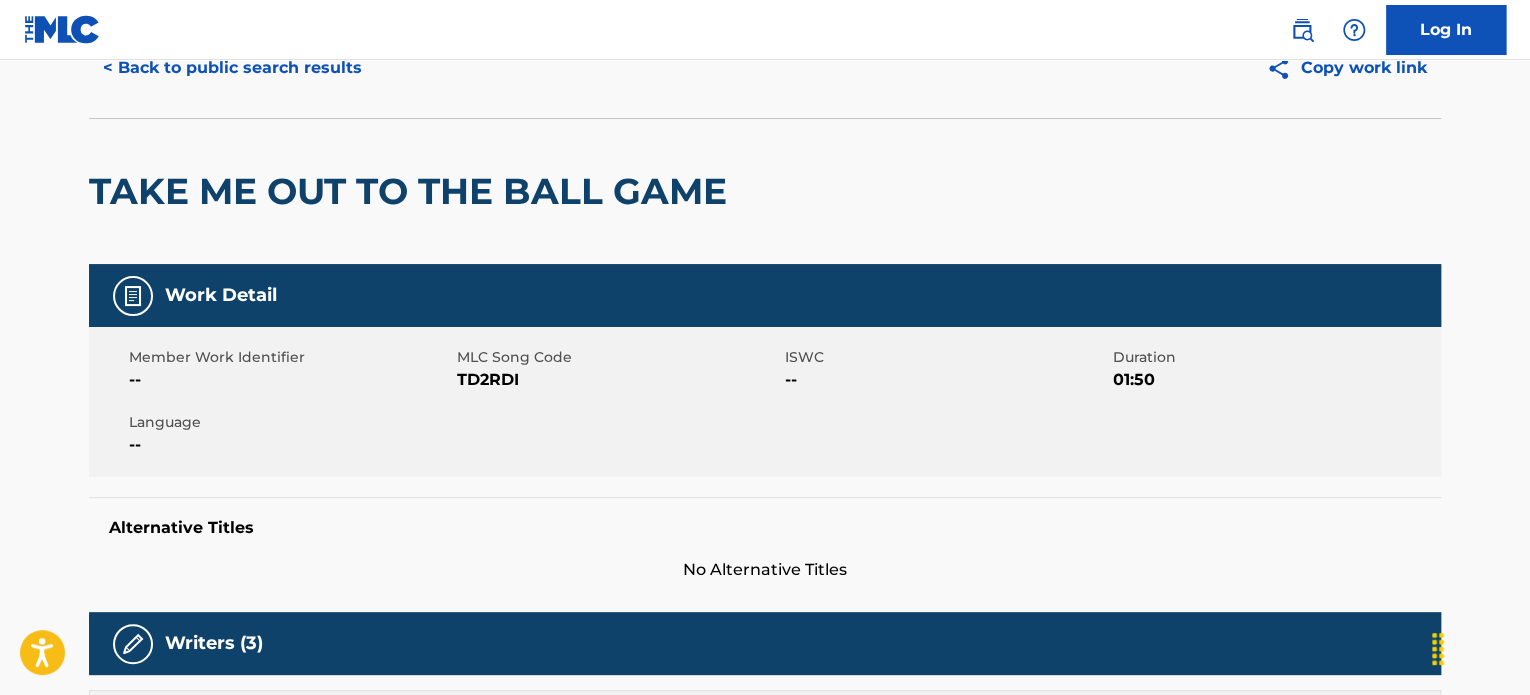 scroll, scrollTop: 0, scrollLeft: 0, axis: both 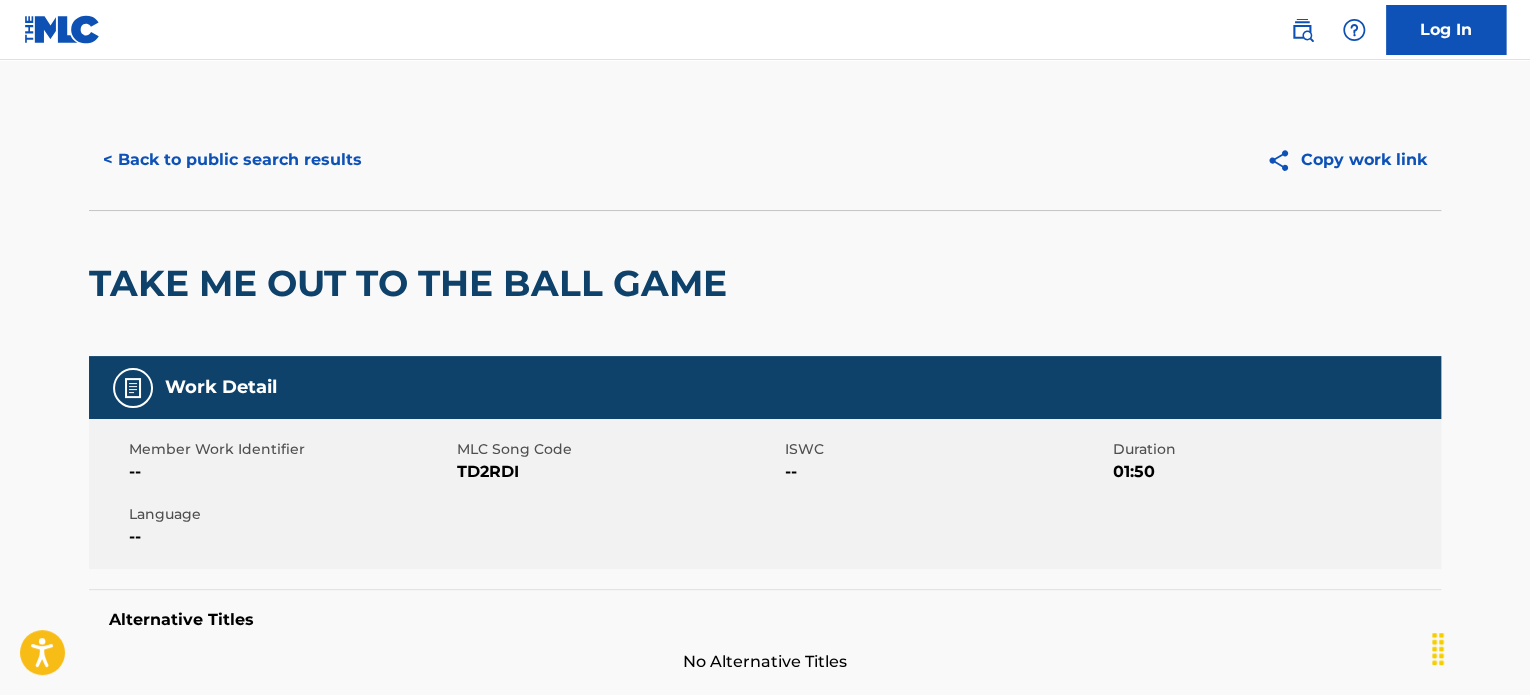 click on "< Back to public search results" at bounding box center [232, 160] 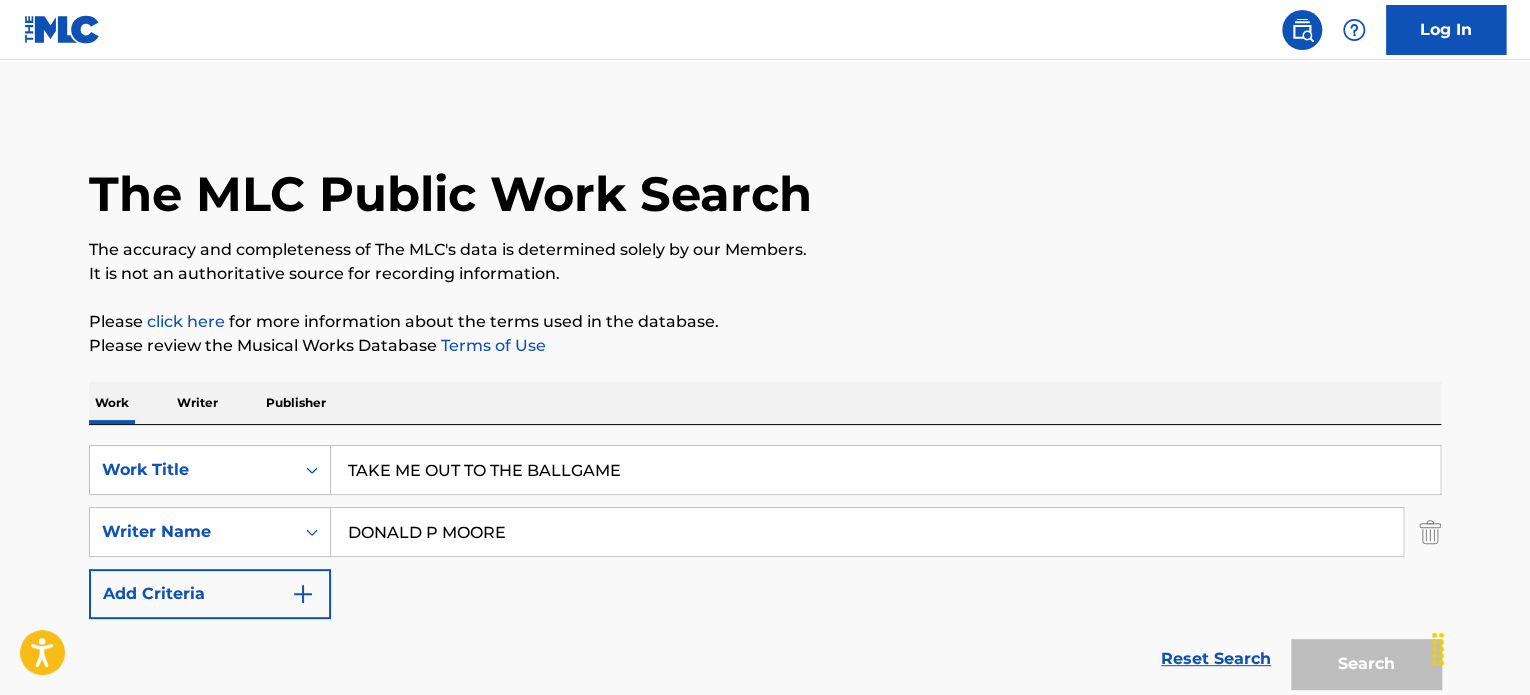 scroll, scrollTop: 237, scrollLeft: 0, axis: vertical 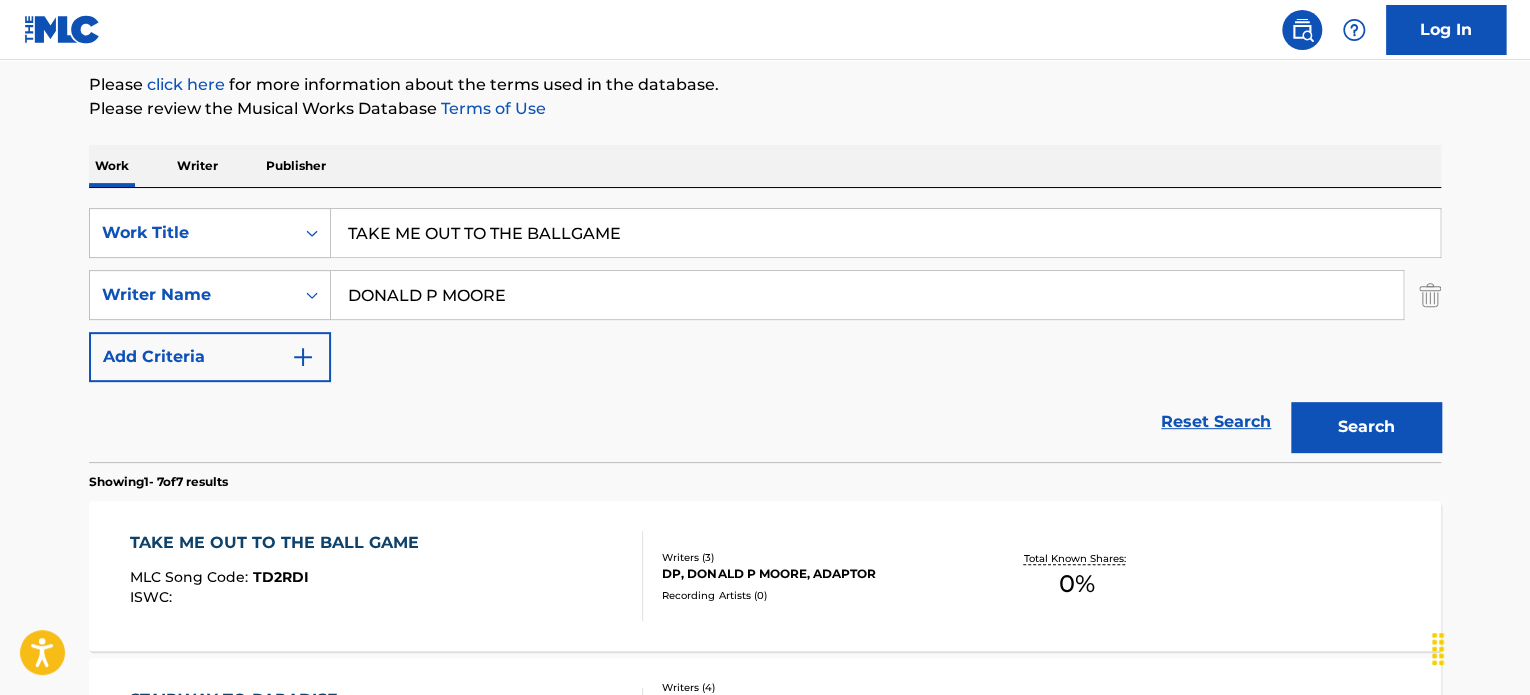 drag, startPoint x: 205, startPoint y: 223, endPoint x: 26, endPoint y: 223, distance: 179 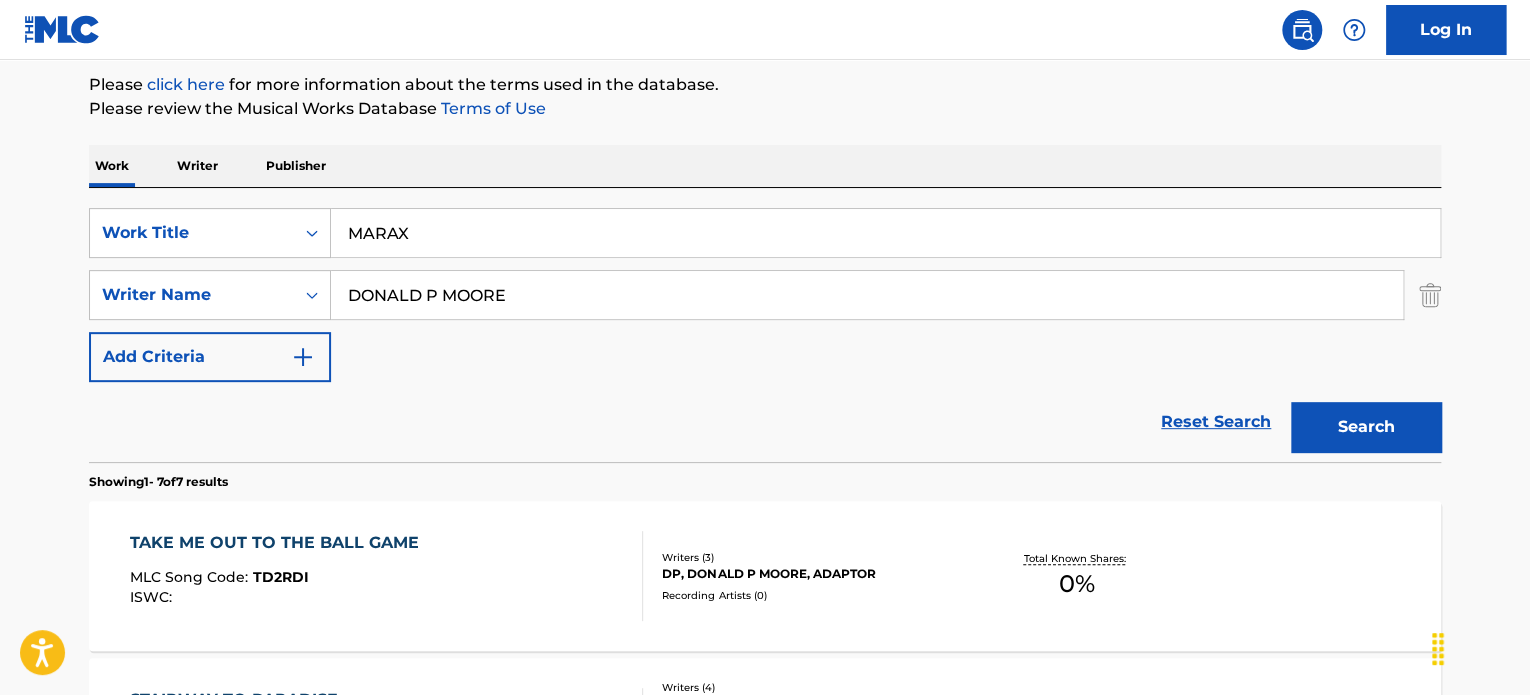 type on "MARAX" 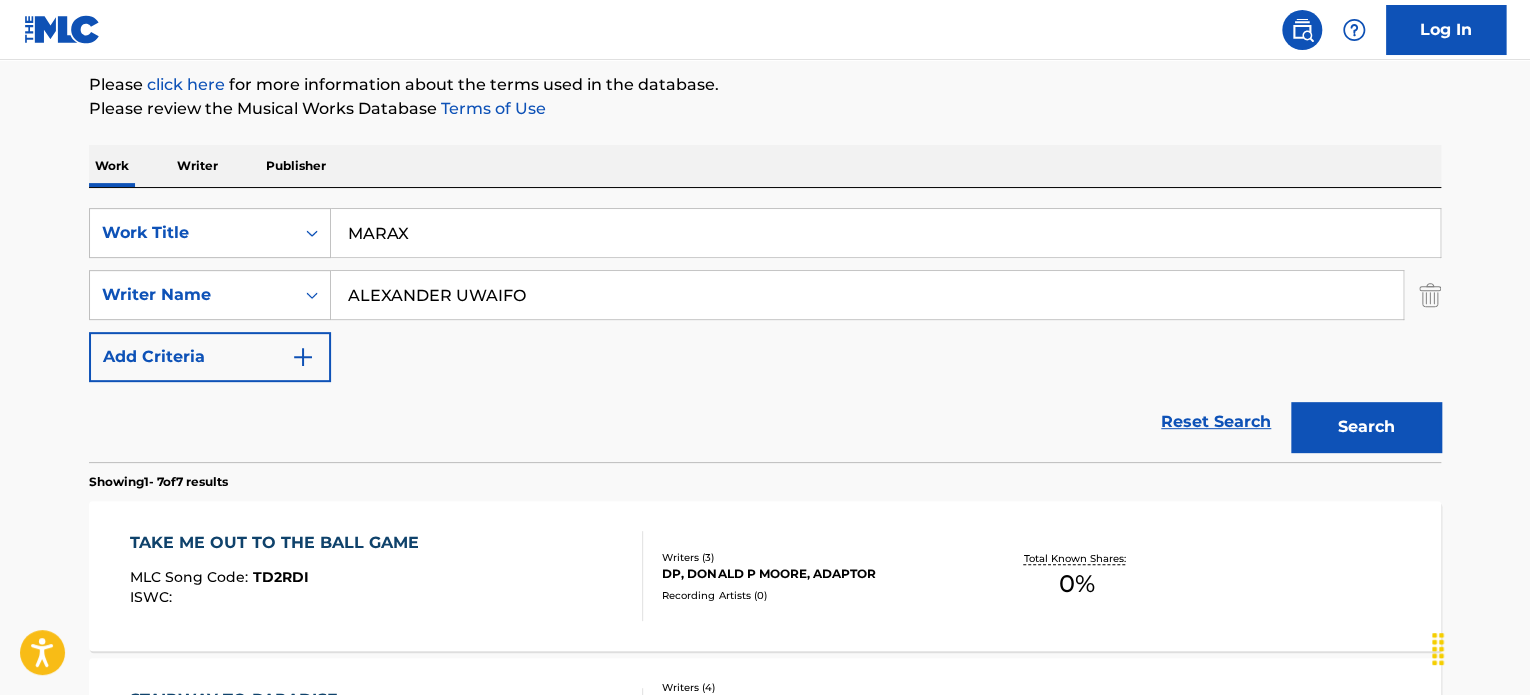 type on "ALEXANDER UWAIFO" 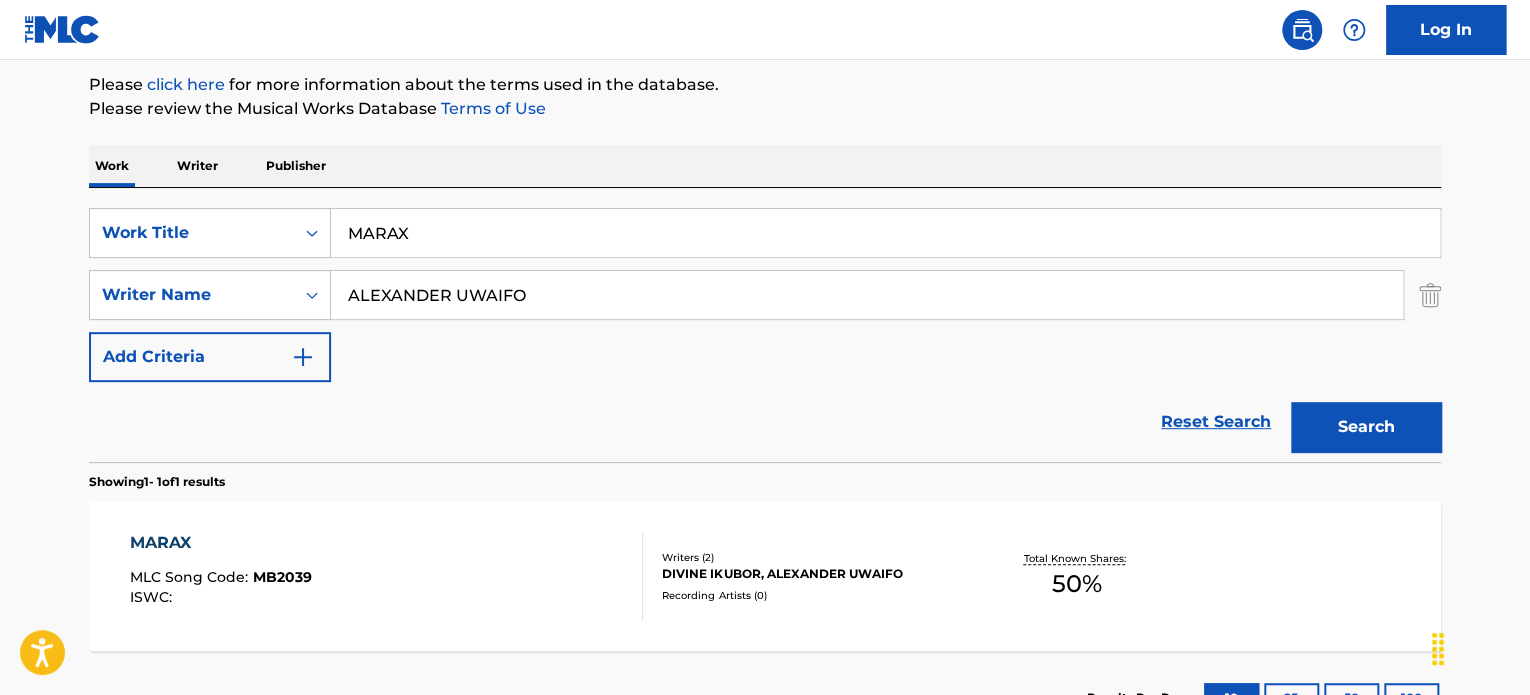 click on "DIVINE IKUBOR, ALEXANDER UWAIFO" at bounding box center [813, 574] 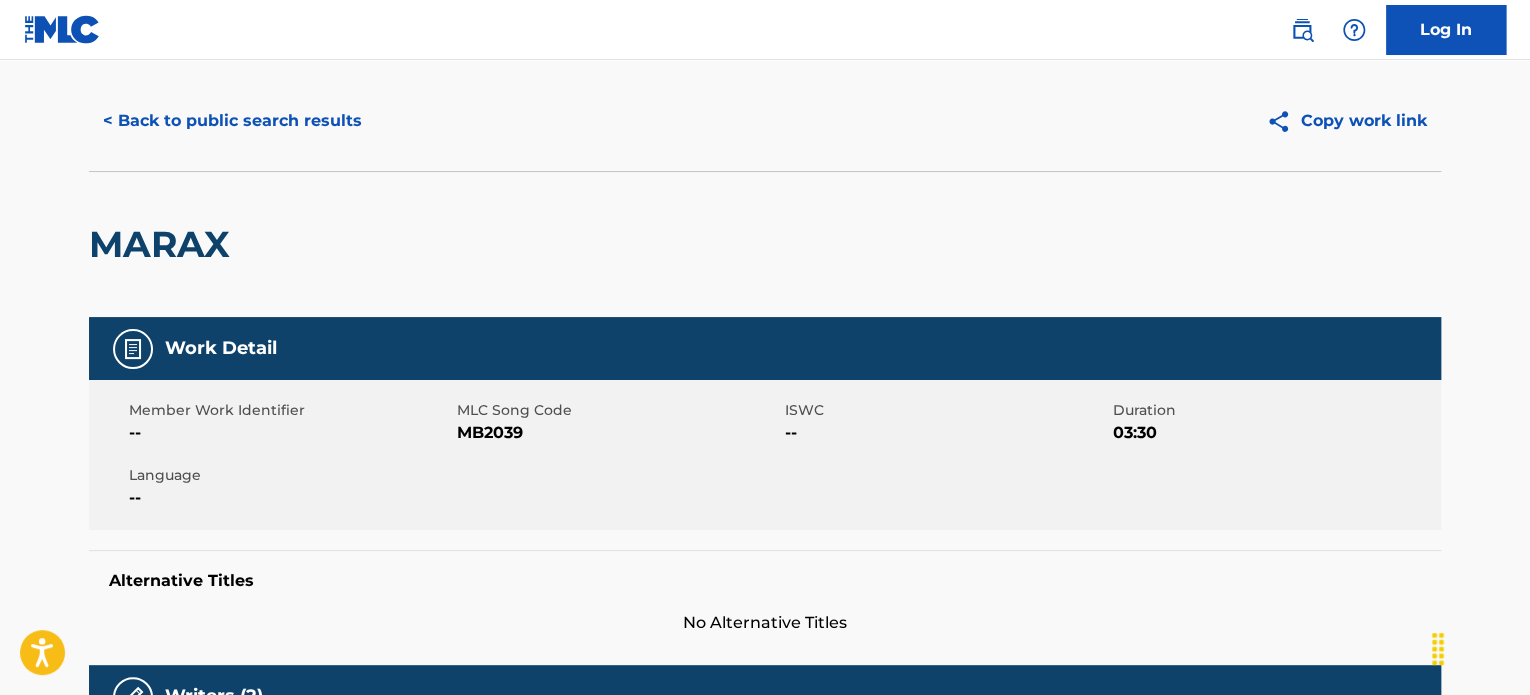 scroll, scrollTop: 0, scrollLeft: 0, axis: both 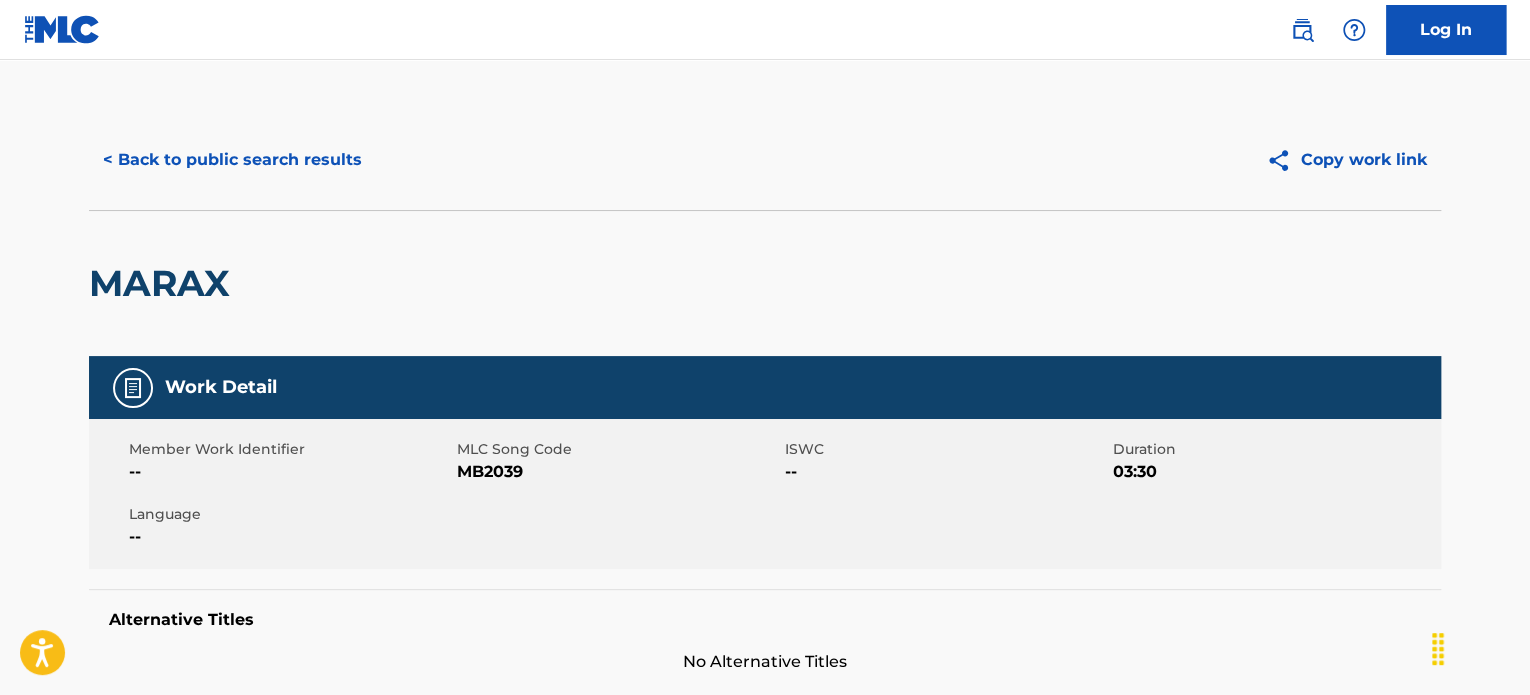 click on "< Back to public search results Copy work link" at bounding box center (765, 160) 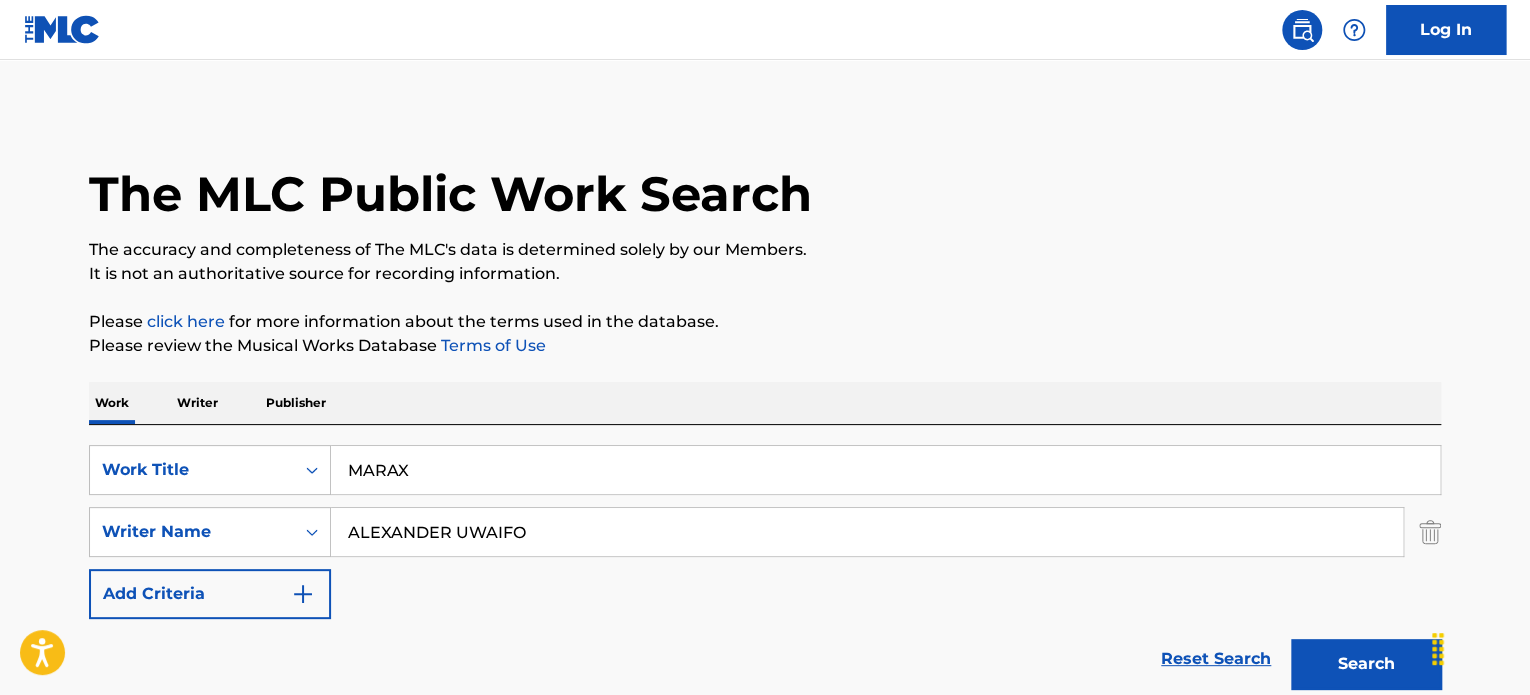 scroll, scrollTop: 237, scrollLeft: 0, axis: vertical 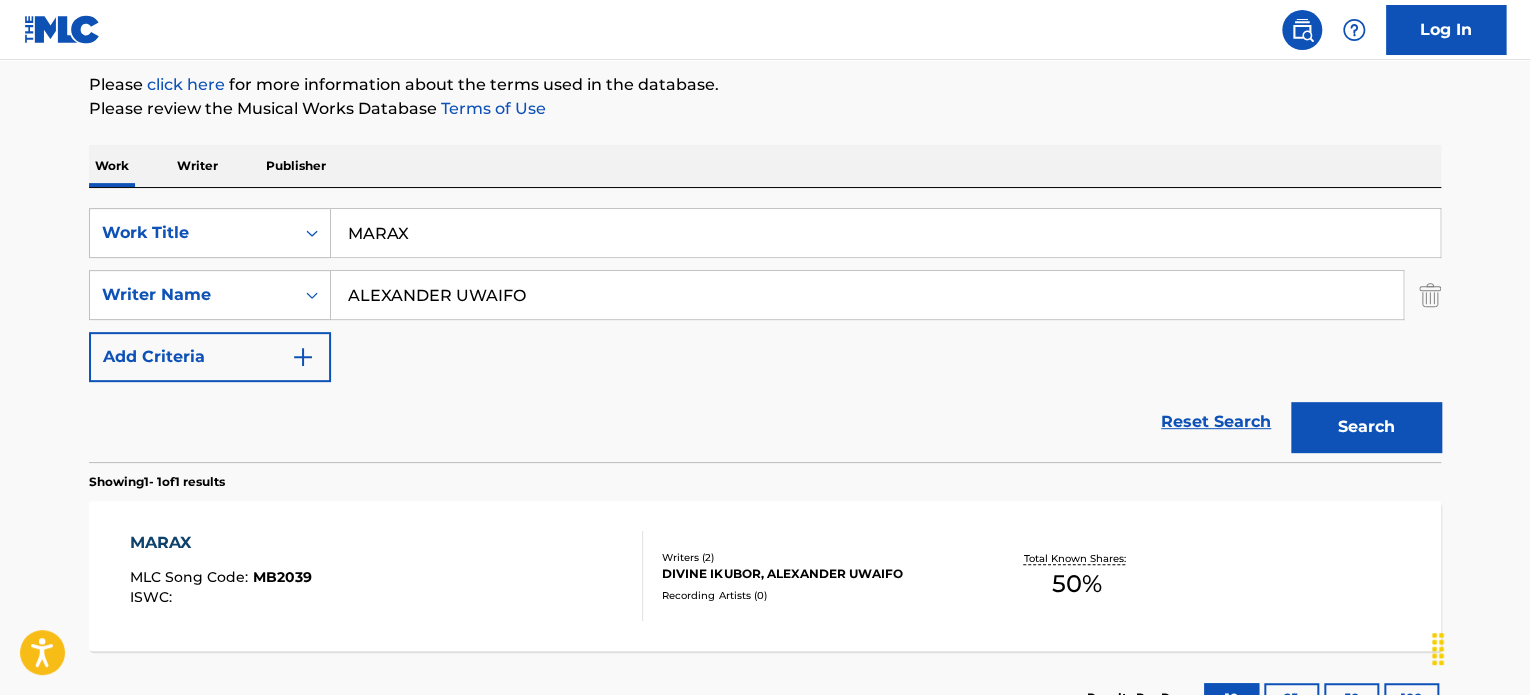 drag, startPoint x: 584, startPoint y: 283, endPoint x: 114, endPoint y: 265, distance: 470.34454 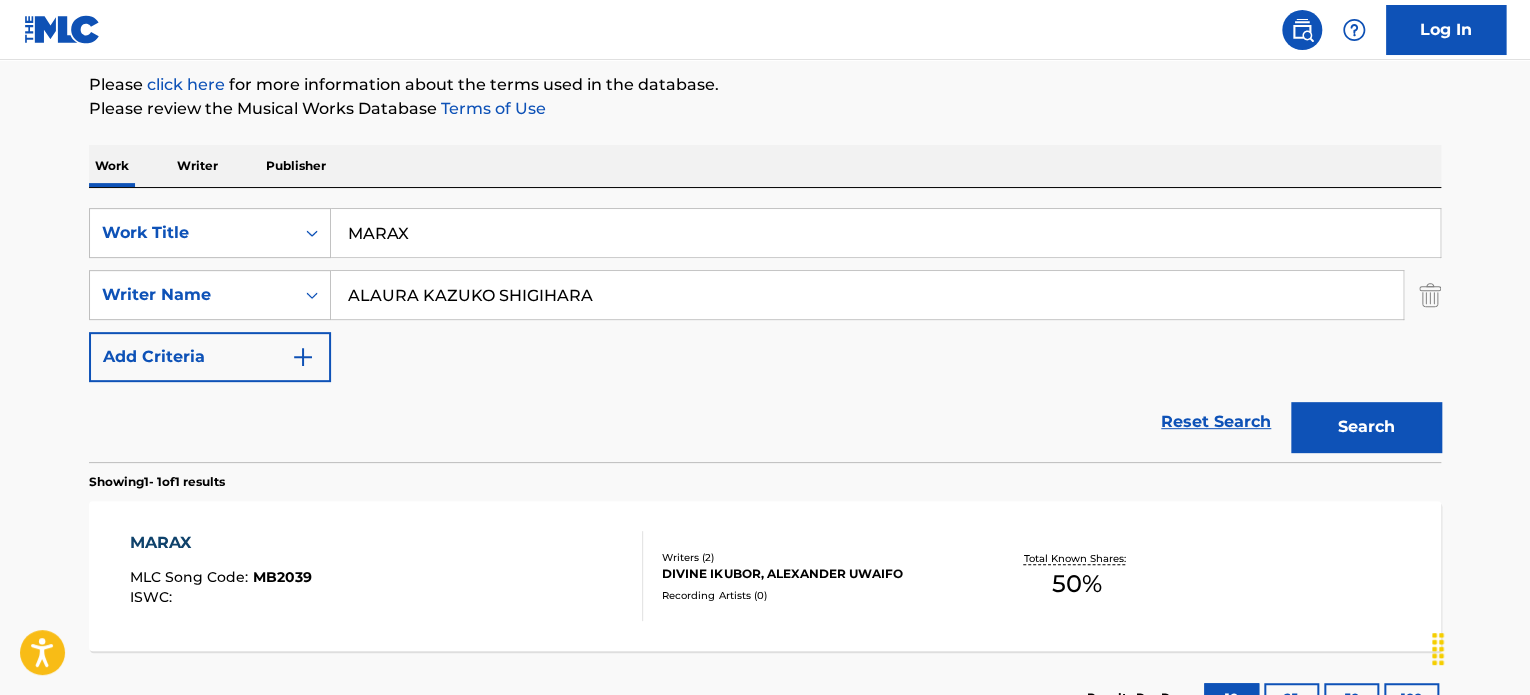 drag, startPoint x: 658, startPoint y: 291, endPoint x: 318, endPoint y: 331, distance: 342.34485 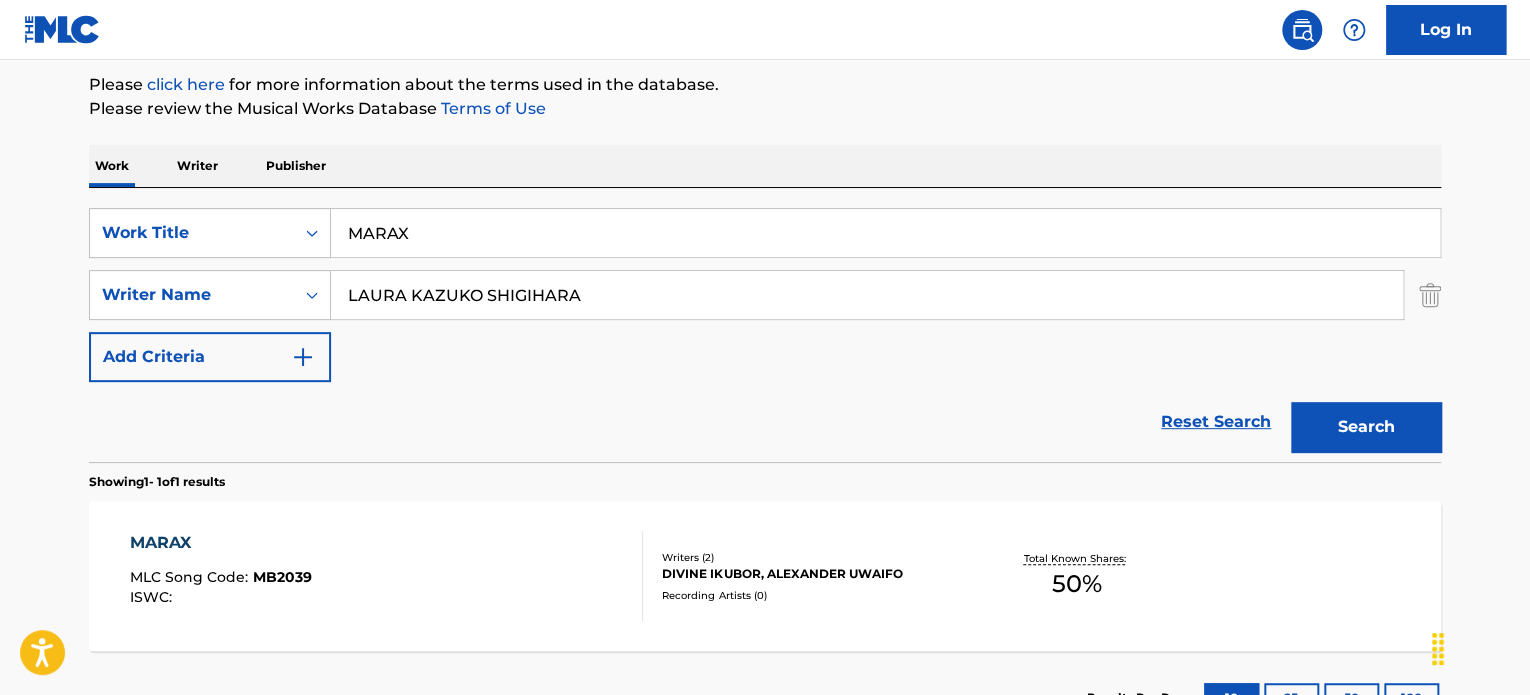 type on "LAURA KAZUKO SHIGIHARA" 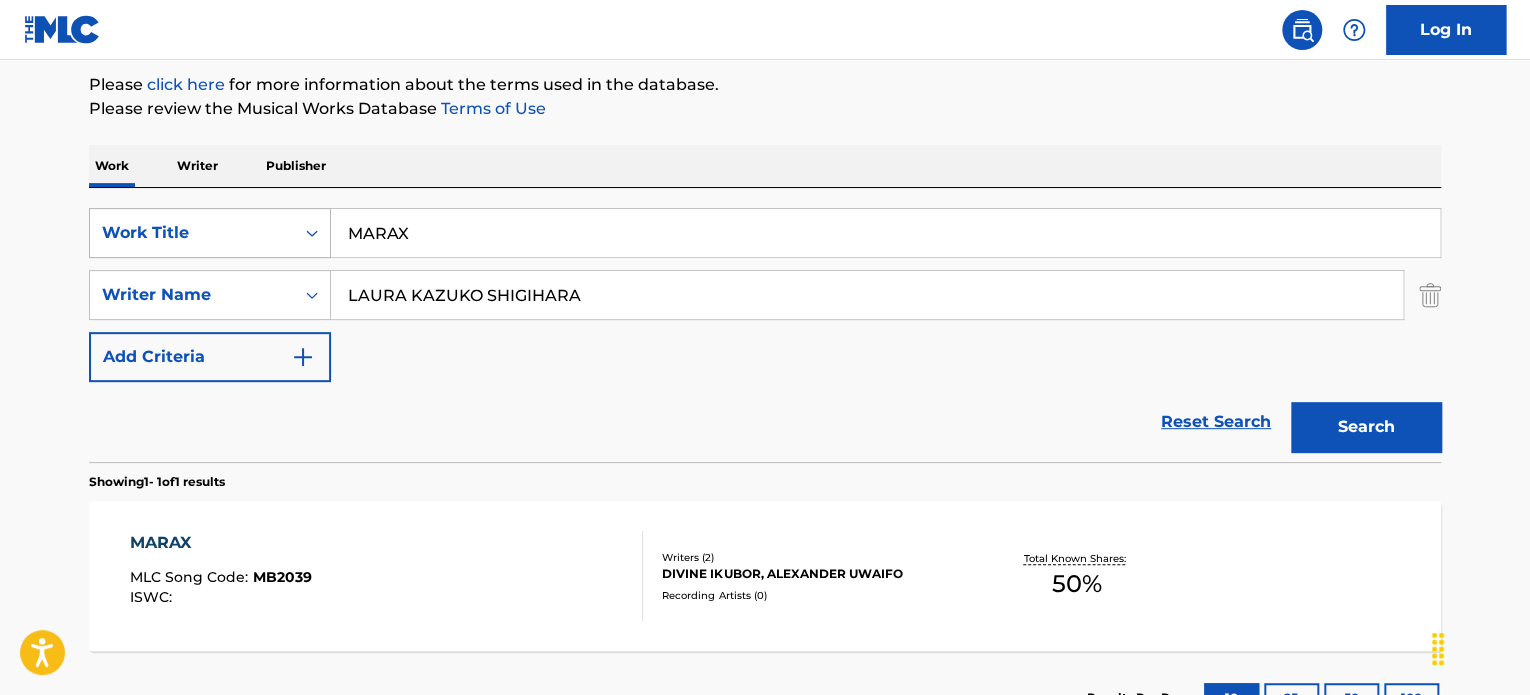 drag, startPoint x: 327, startPoint y: 240, endPoint x: 231, endPoint y: 239, distance: 96.00521 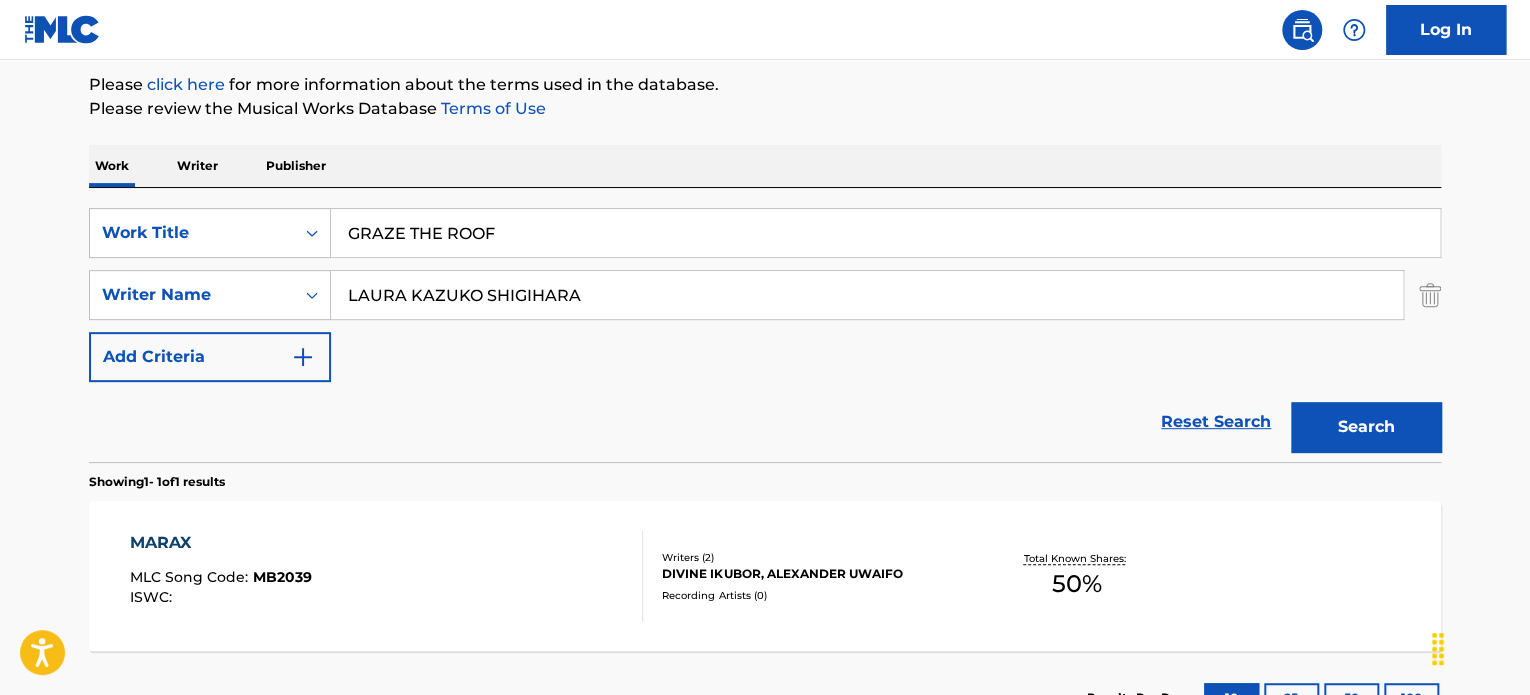 click on "Search" at bounding box center [1366, 427] 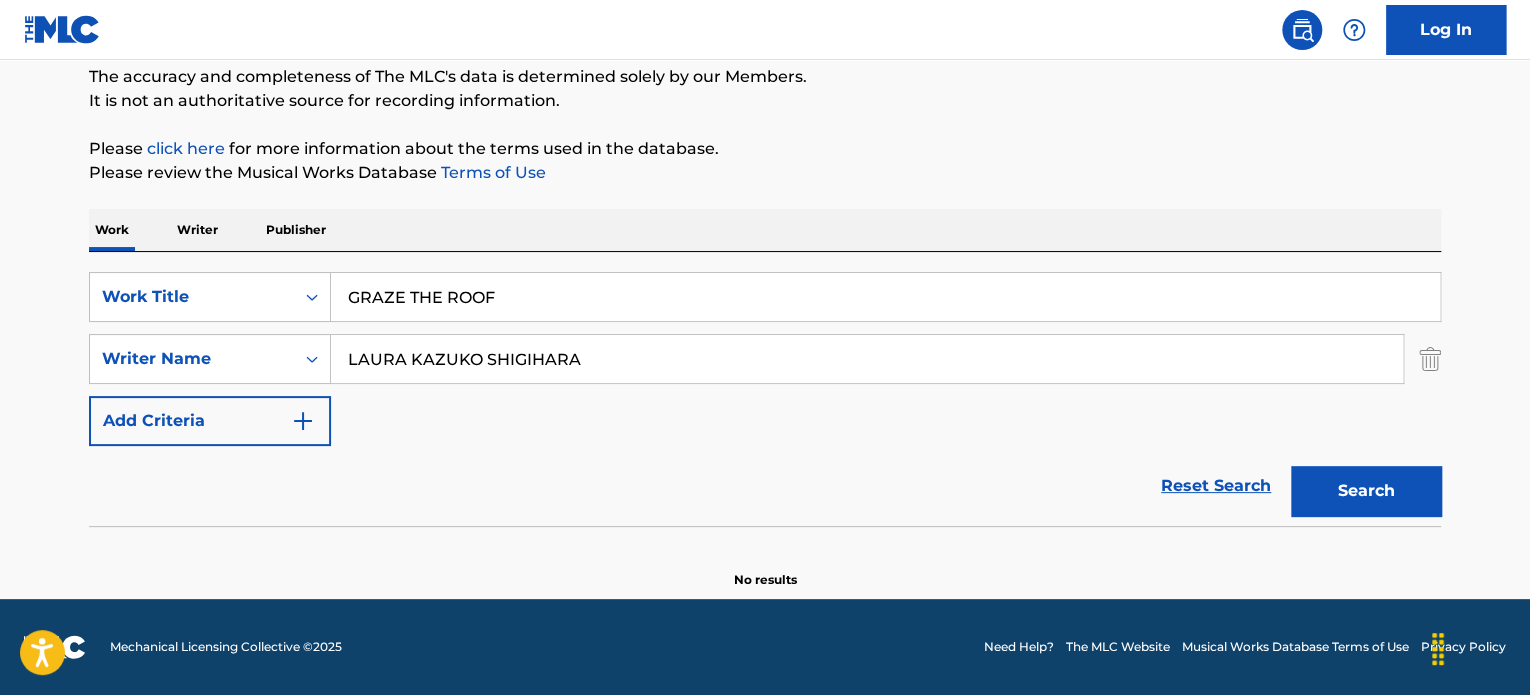 scroll, scrollTop: 172, scrollLeft: 0, axis: vertical 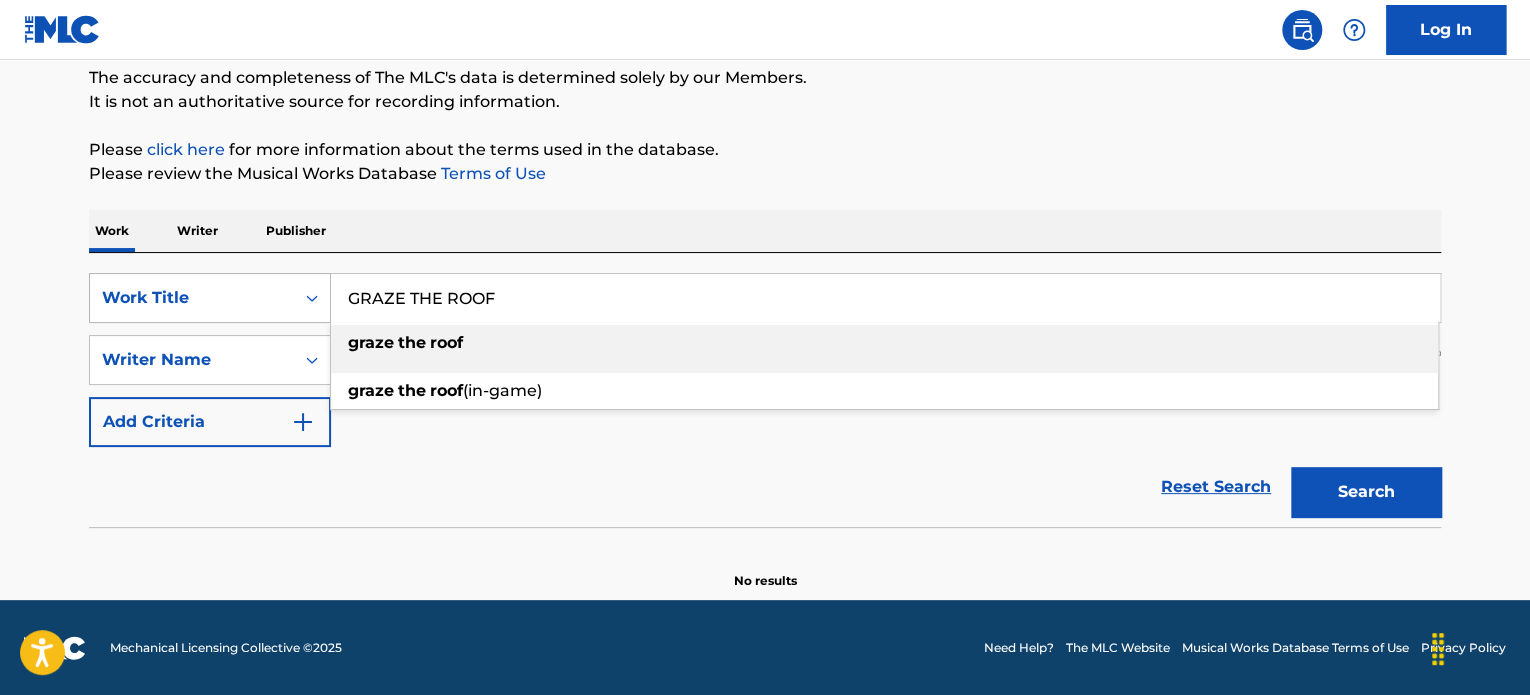 drag, startPoint x: 599, startPoint y: 295, endPoint x: 189, endPoint y: 298, distance: 410.011 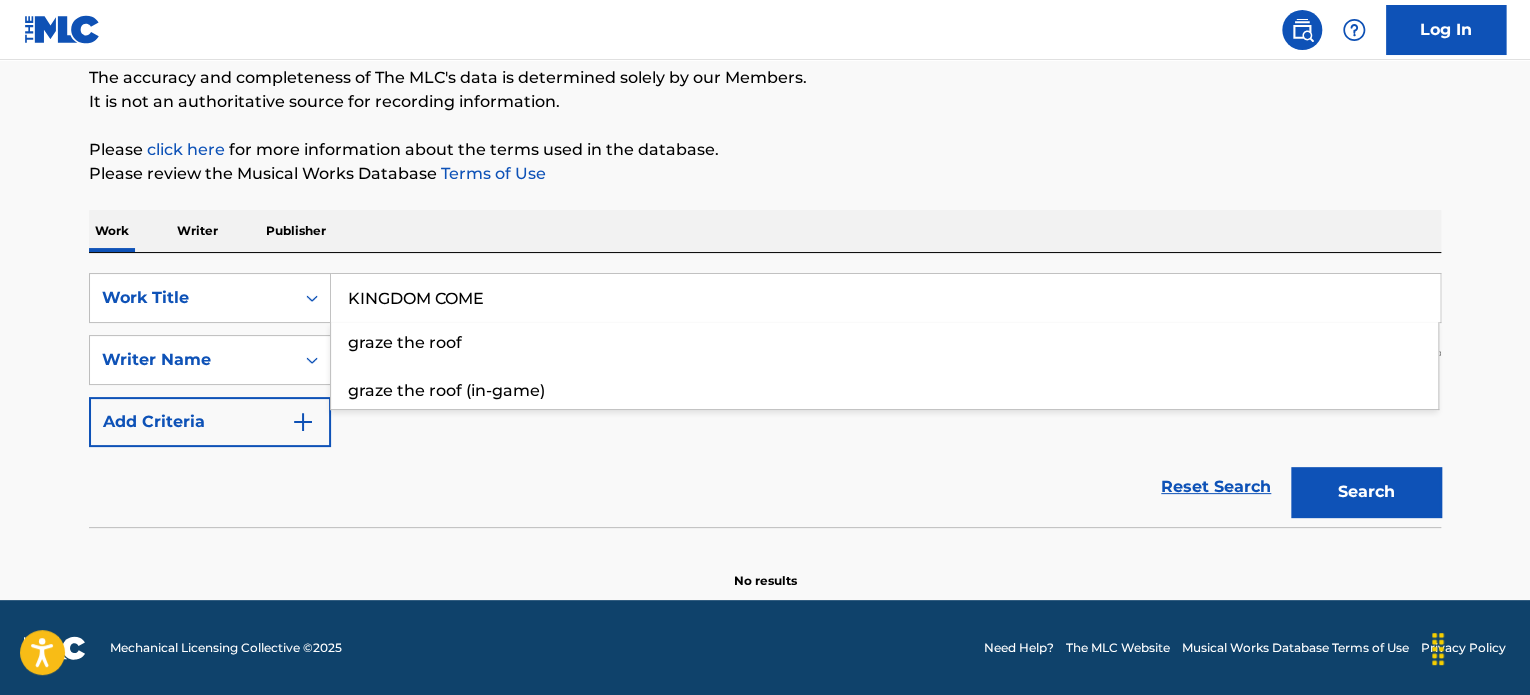 type on "KINGDOM COME" 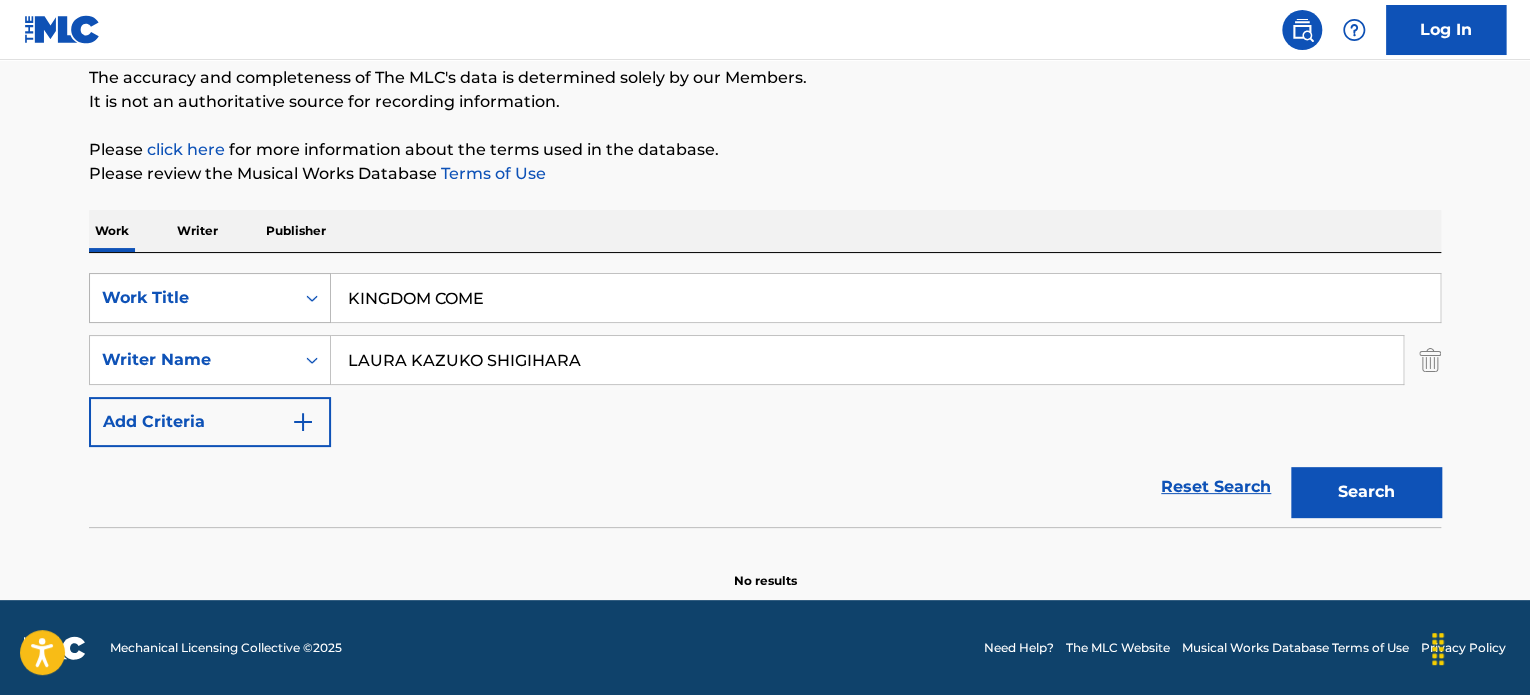 click on "SearchWithCriteria2fba98ac-8b2f-40e1-b242-017398420b75 Work Title KINGDOM COME SearchWithCriteriaf90d8790-0590-430b-b9ca-3f4ffaba513c Writer Name [WRITER] [WRITER] Add Criteria" at bounding box center (765, 360) 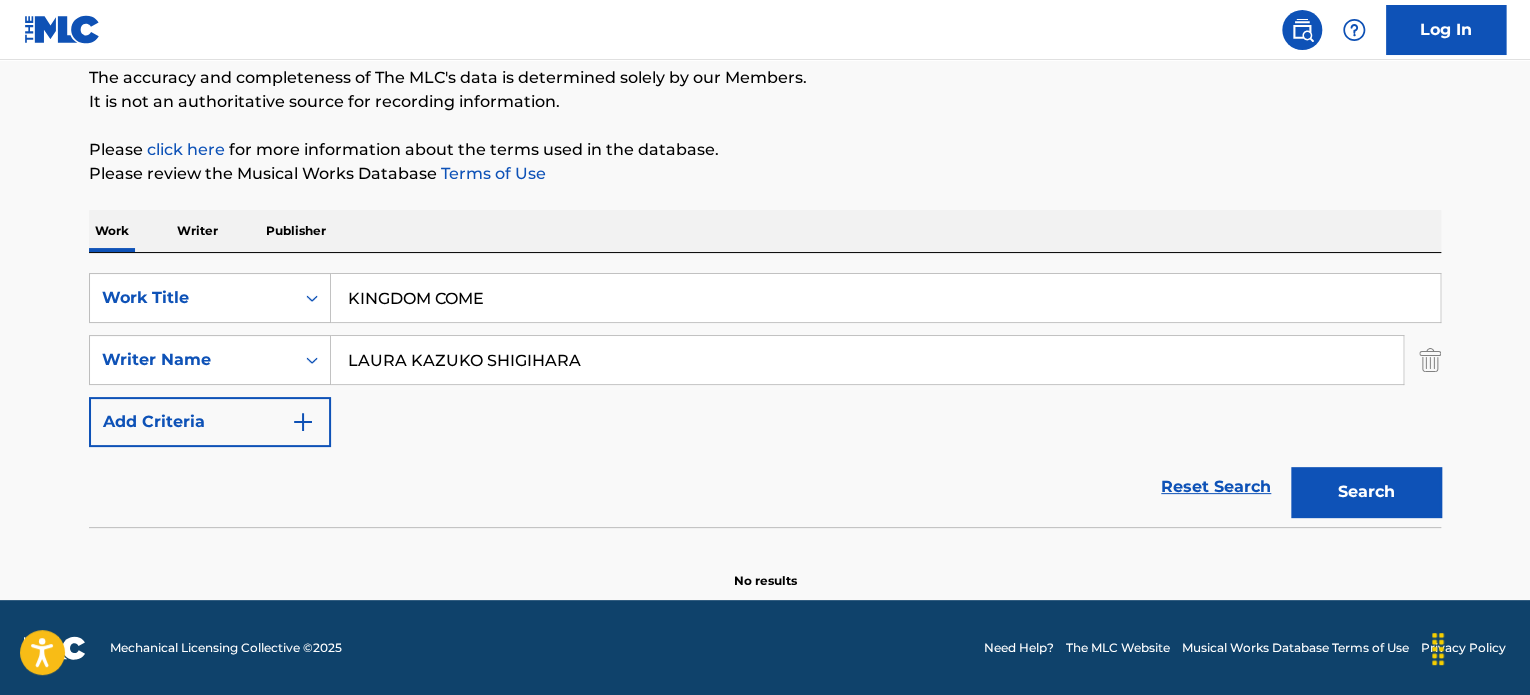 paste on "[FIRST] [LAST]" 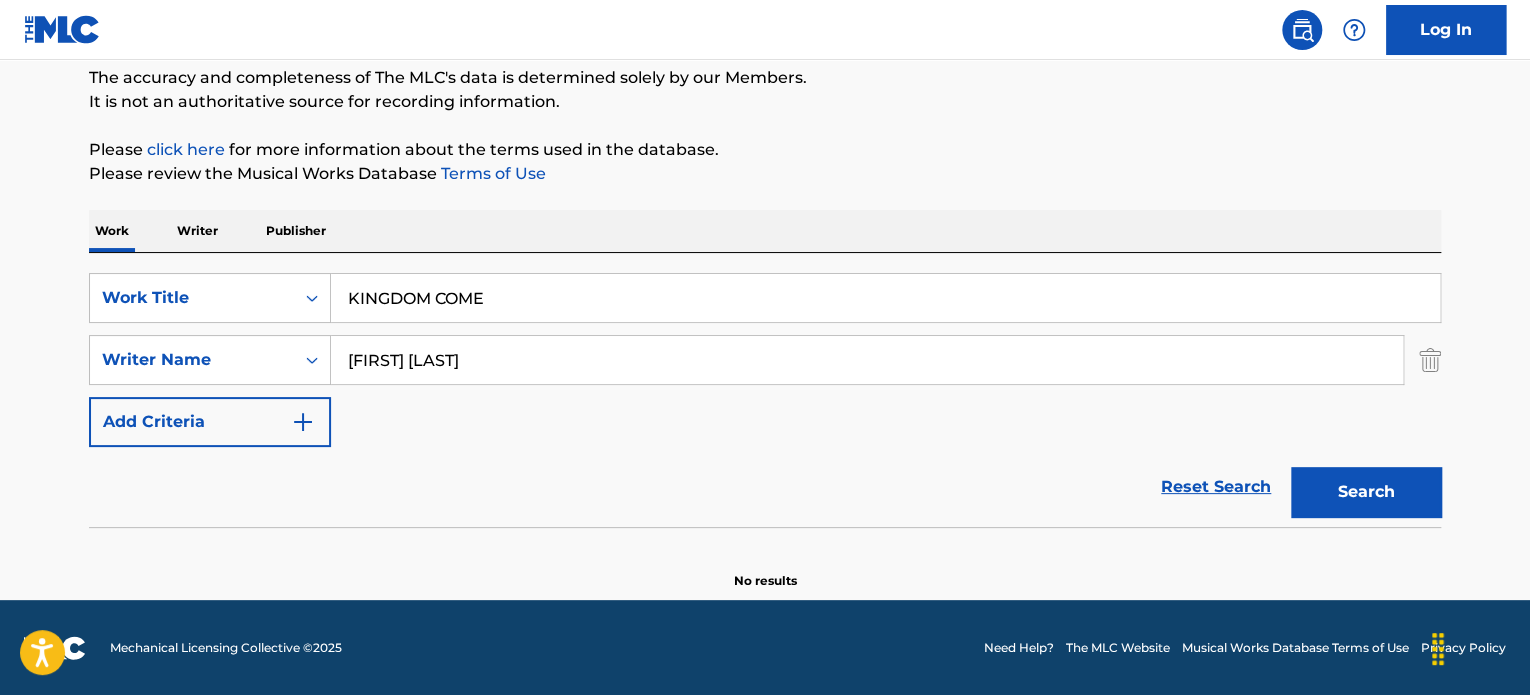 type on "[FIRST] [LAST]" 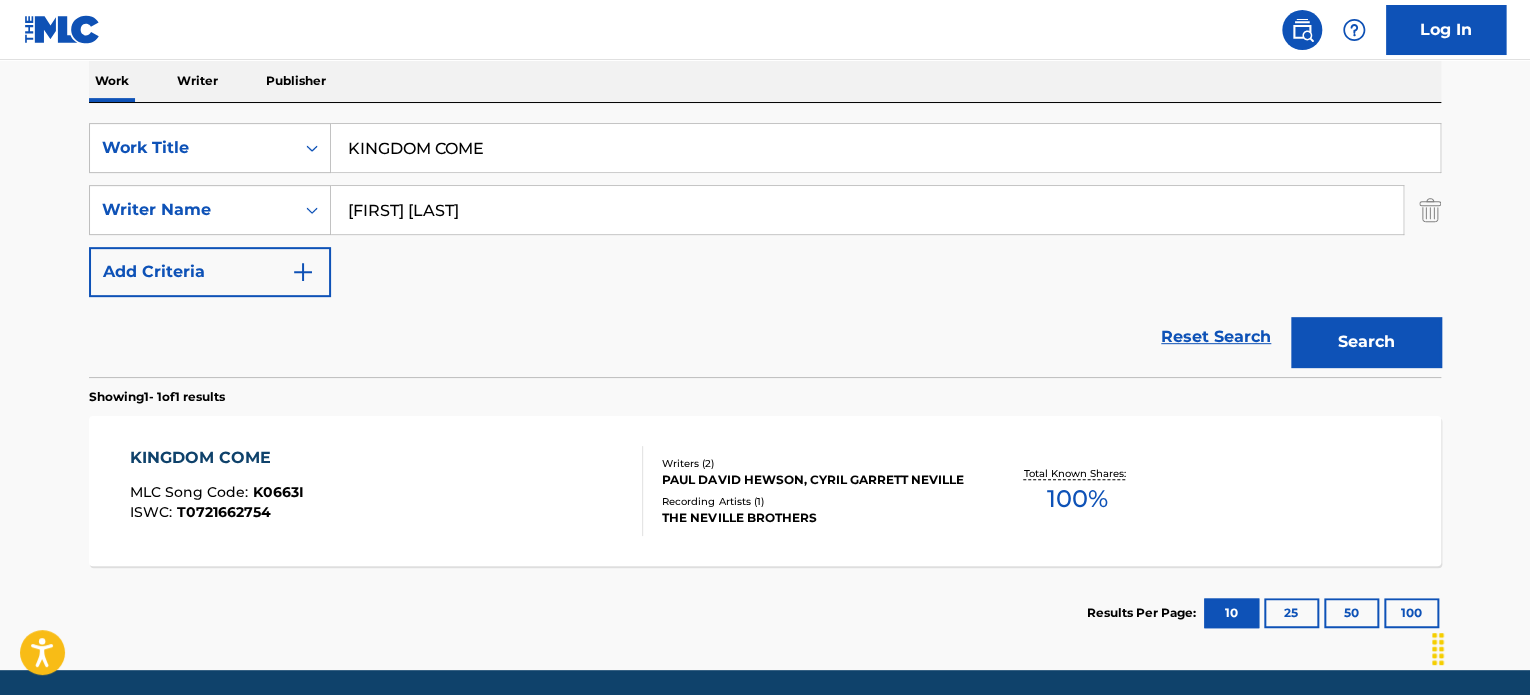 scroll, scrollTop: 392, scrollLeft: 0, axis: vertical 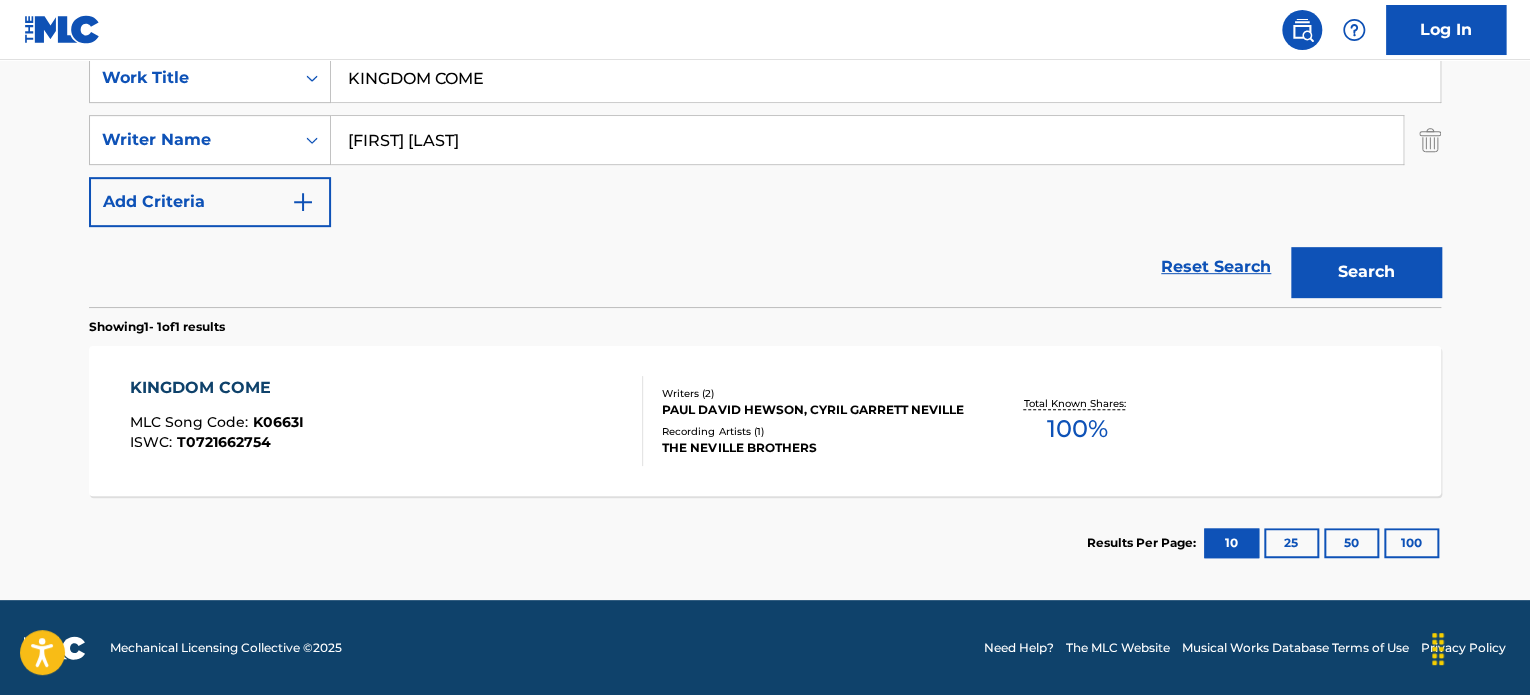 click on "PAUL DAVID HEWSON, CYRIL GARRETT NEVILLE" at bounding box center (813, 410) 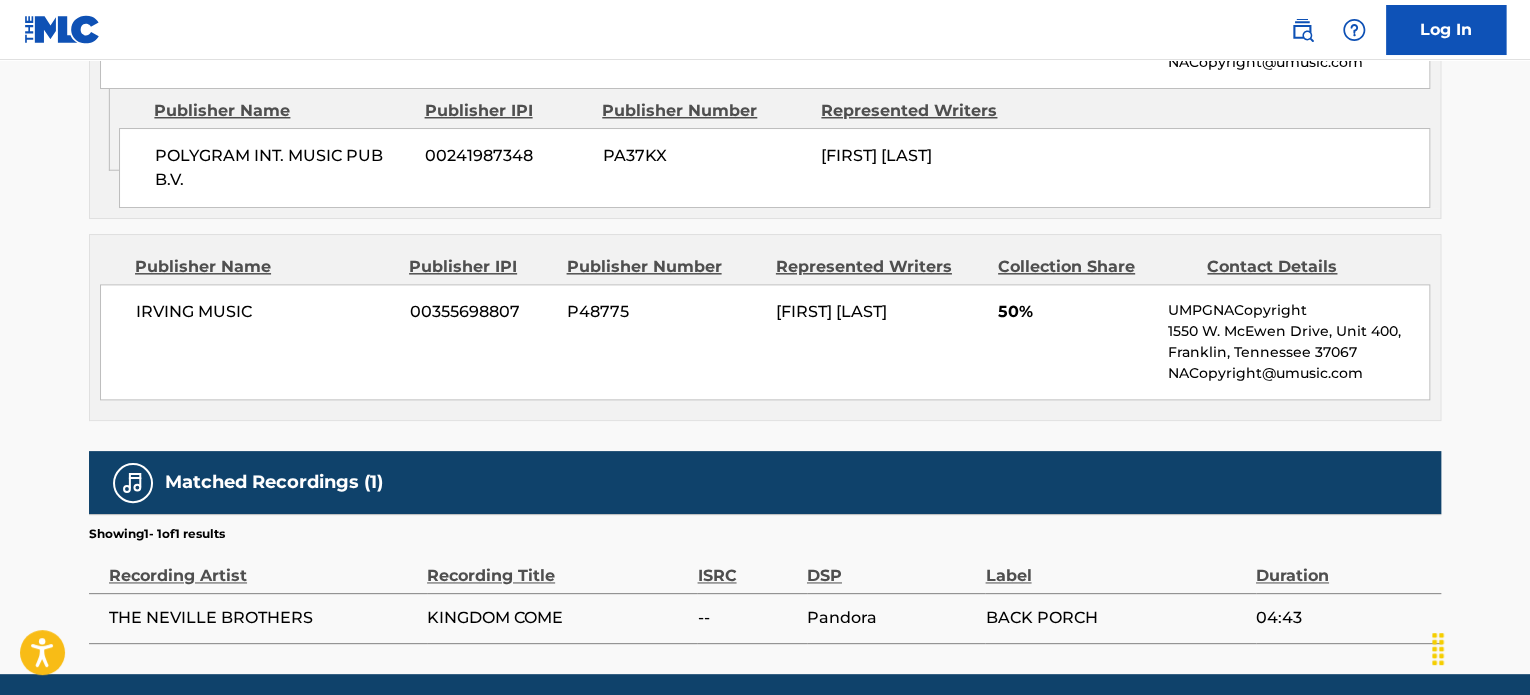 scroll, scrollTop: 1197, scrollLeft: 0, axis: vertical 